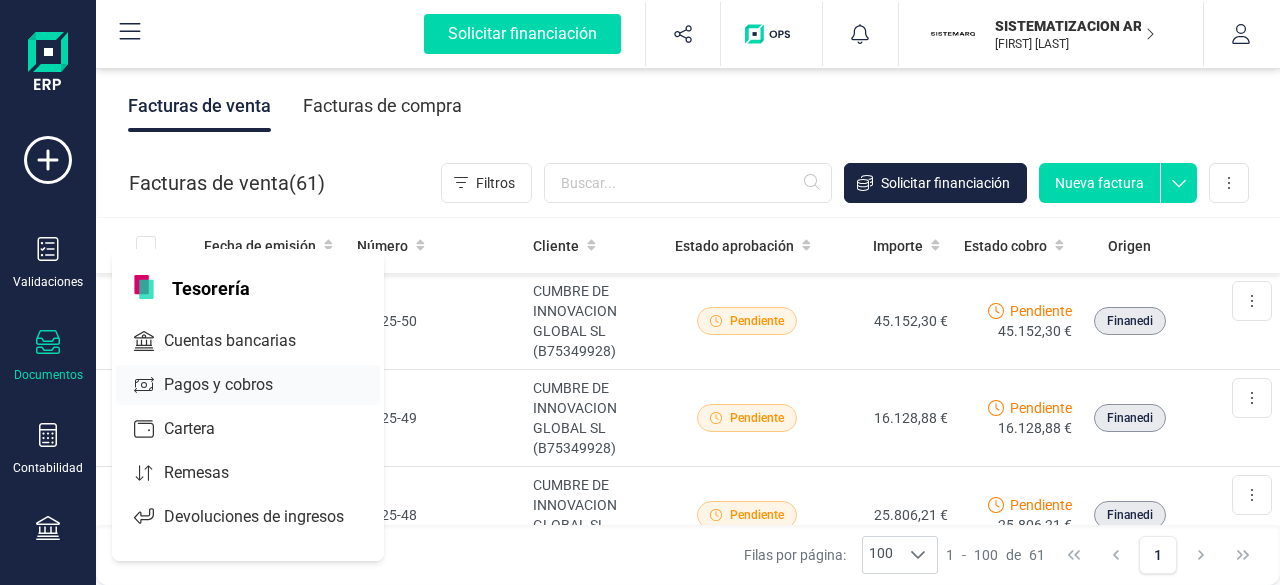 scroll, scrollTop: 0, scrollLeft: 0, axis: both 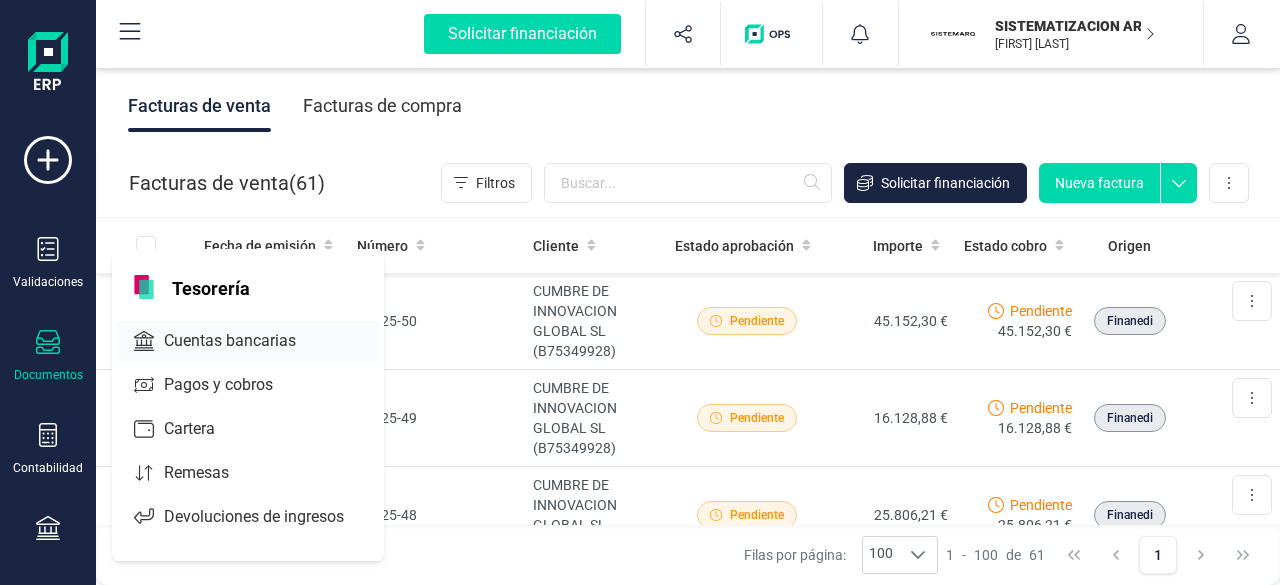 click on "Cuentas bancarias" at bounding box center (244, 341) 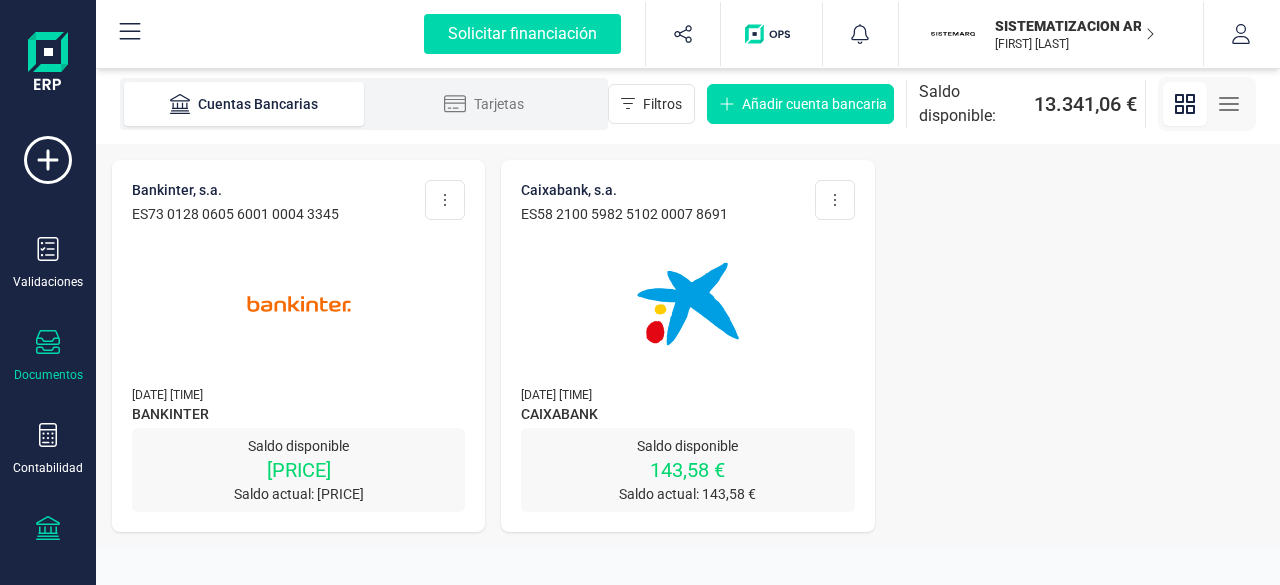 click on "Documentos" at bounding box center [48, 356] 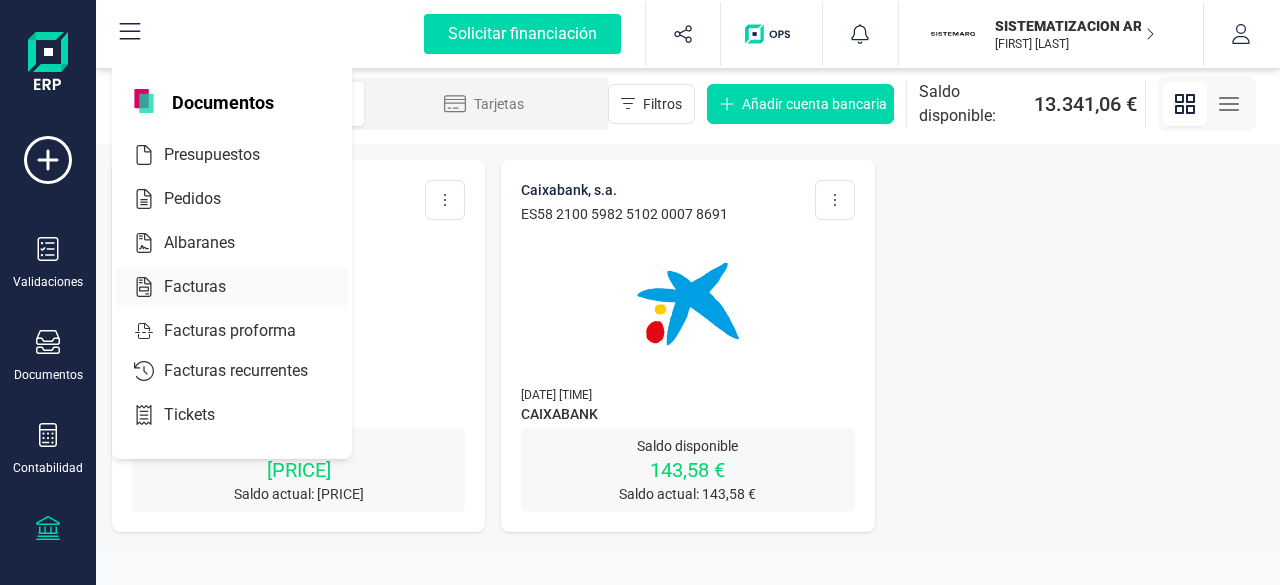 click on "Facturas" at bounding box center (209, 287) 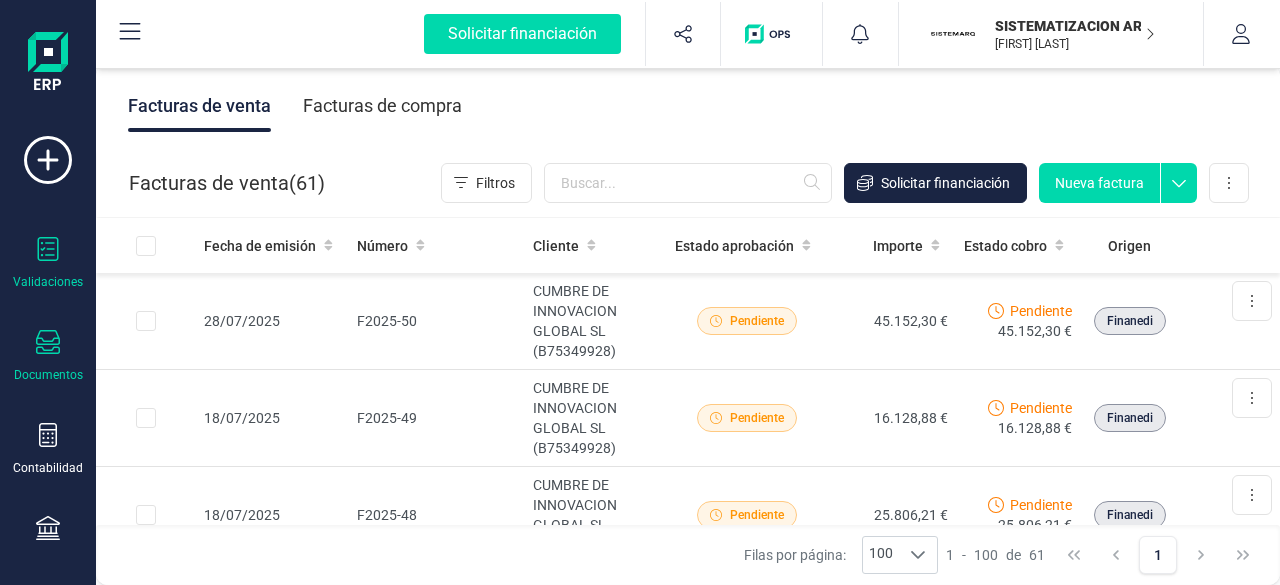 click 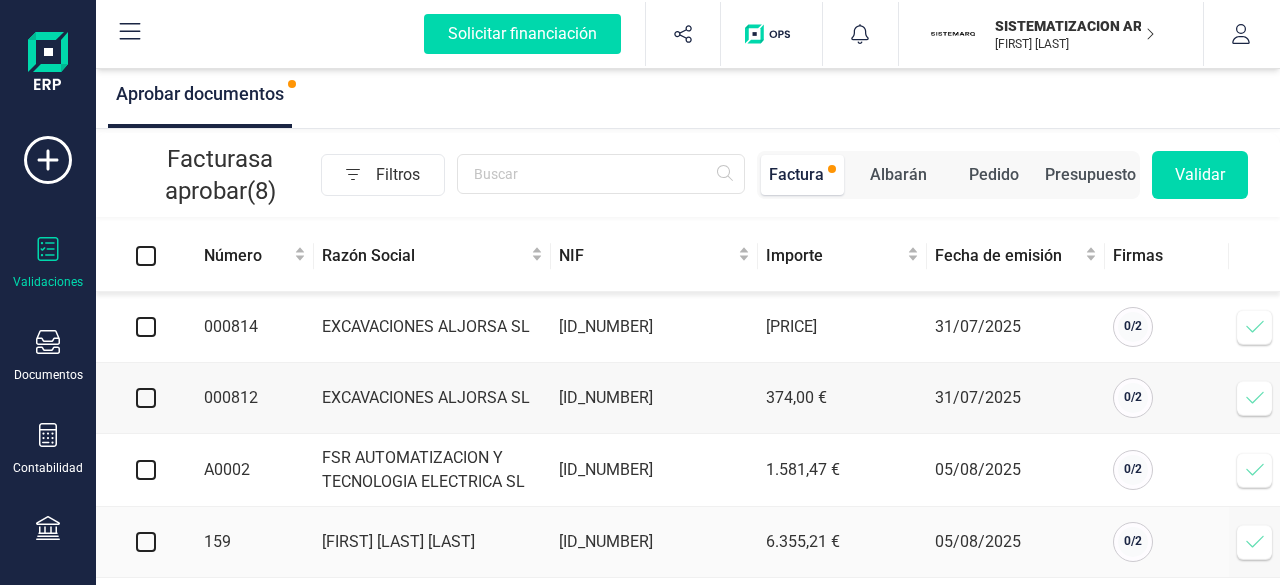 scroll, scrollTop: 305, scrollLeft: 0, axis: vertical 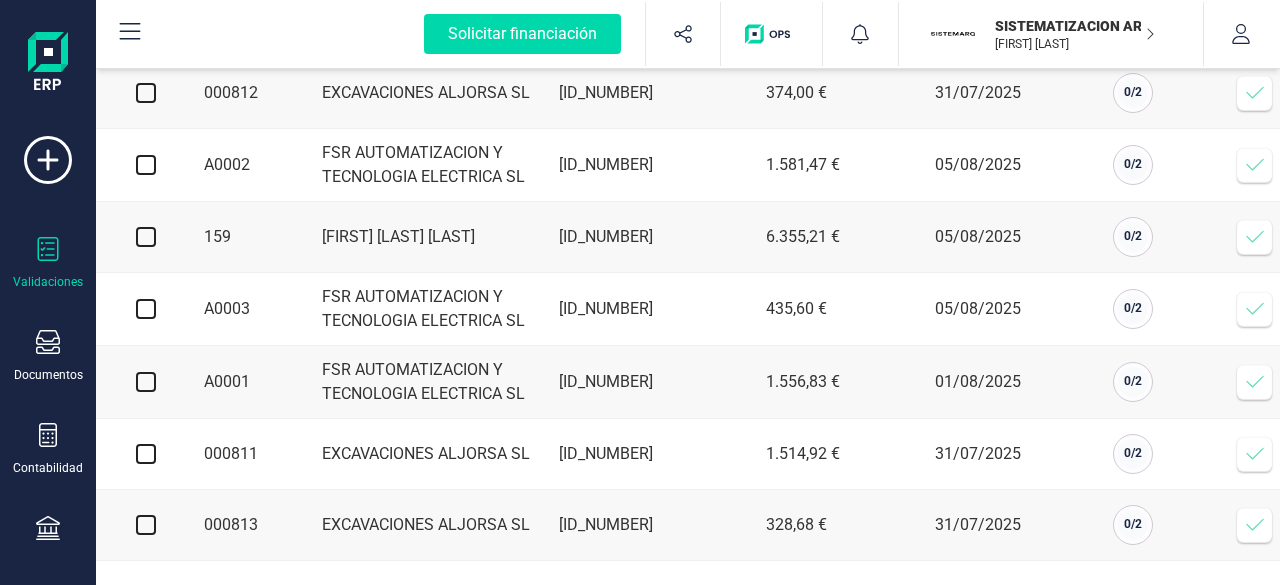 click on "159" at bounding box center [255, 237] 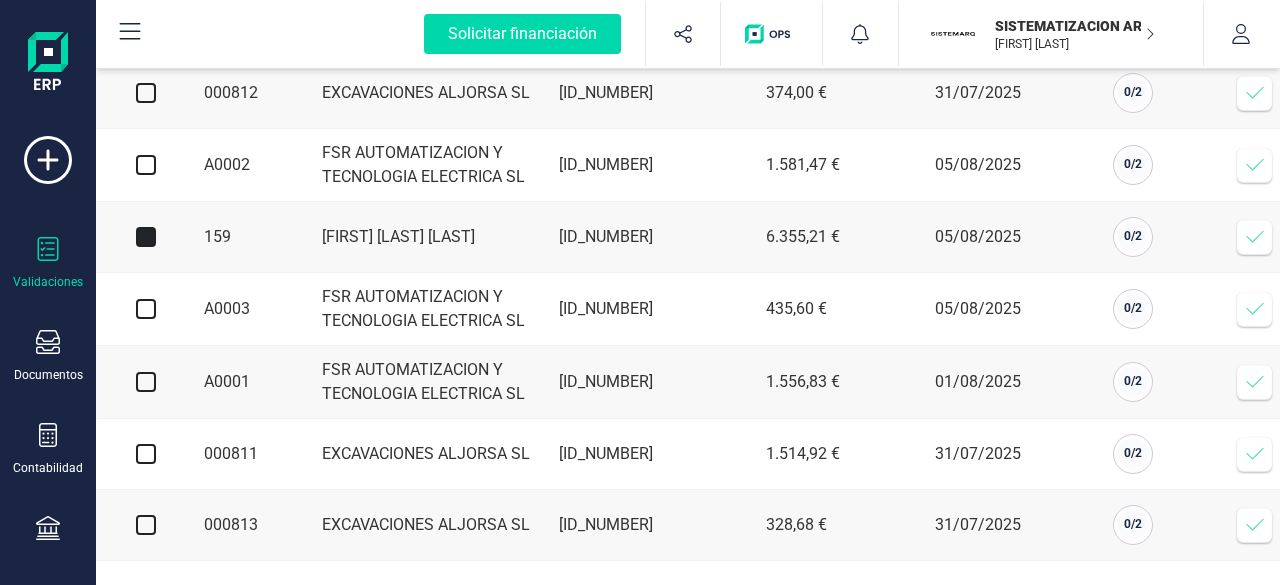 checkbox on "true" 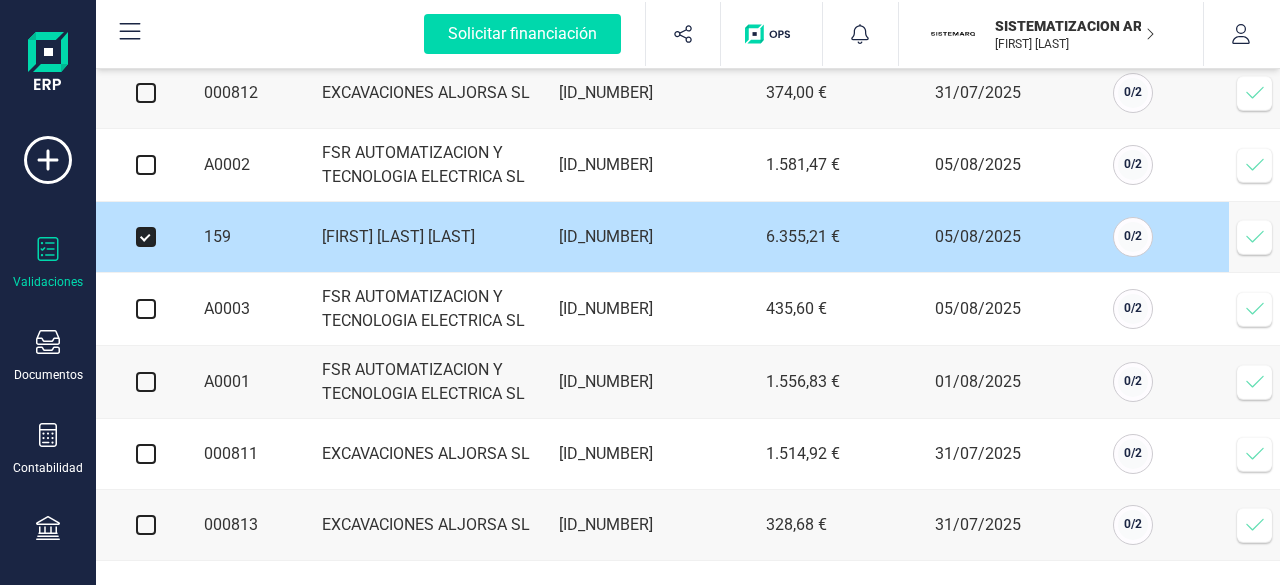 click at bounding box center (1255, 237) 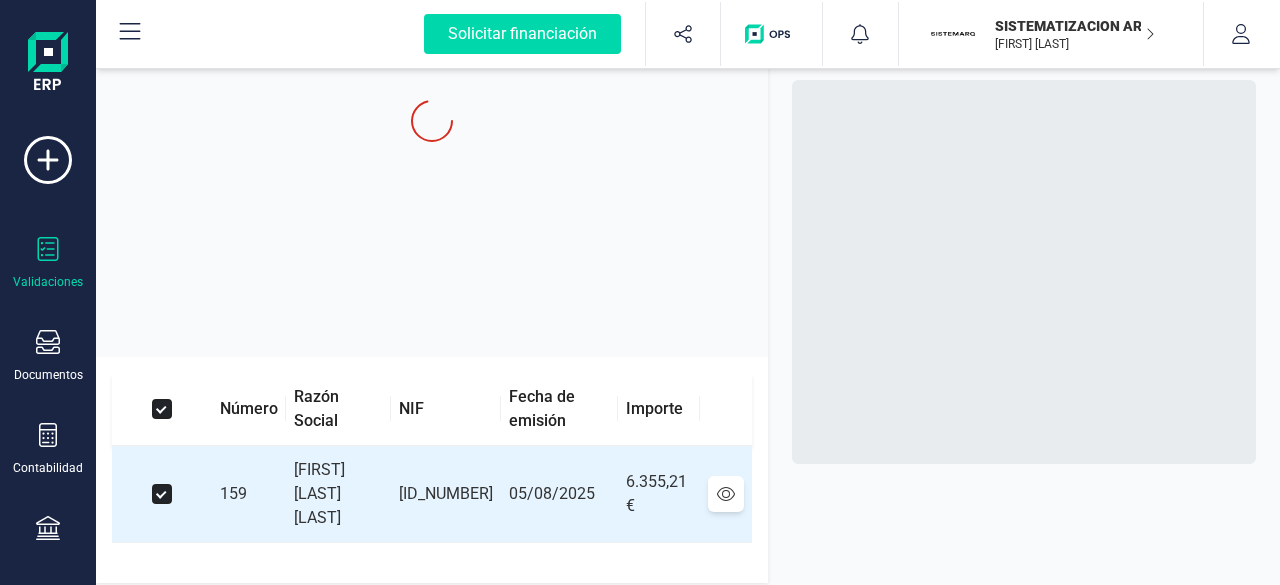 scroll, scrollTop: 0, scrollLeft: 0, axis: both 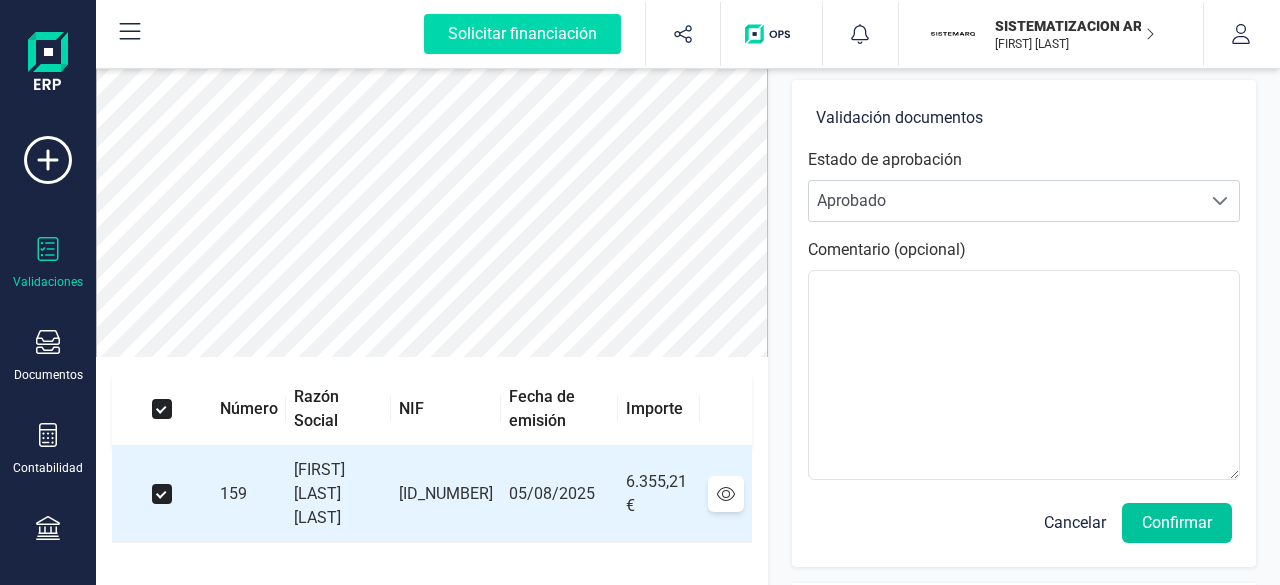 click on "Confirmar" at bounding box center [1177, 523] 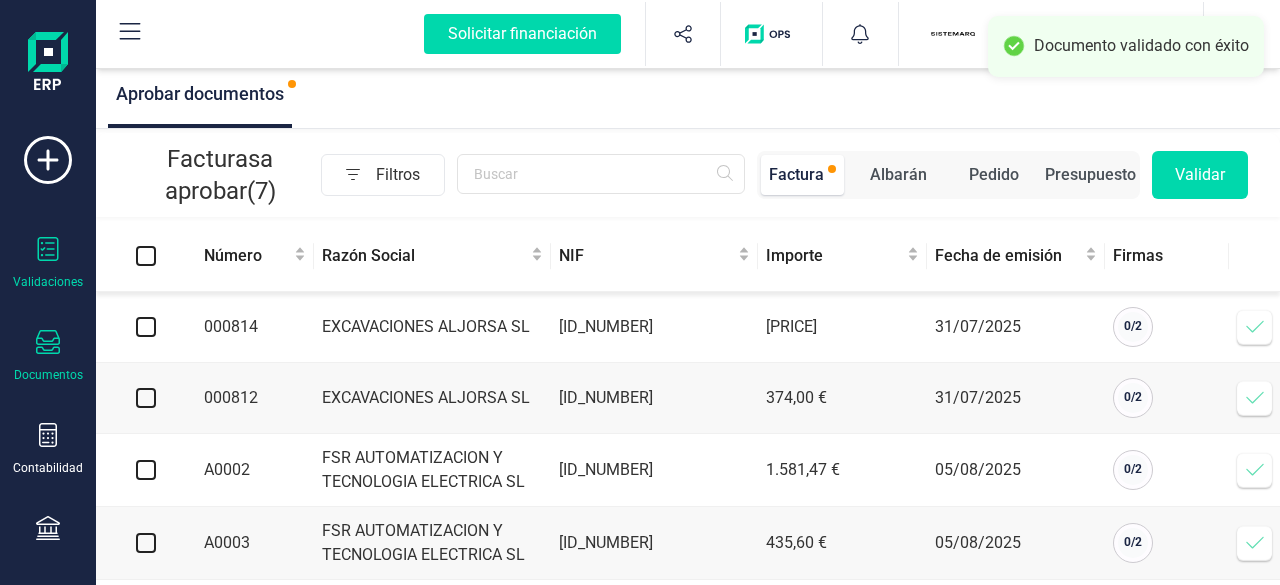 click 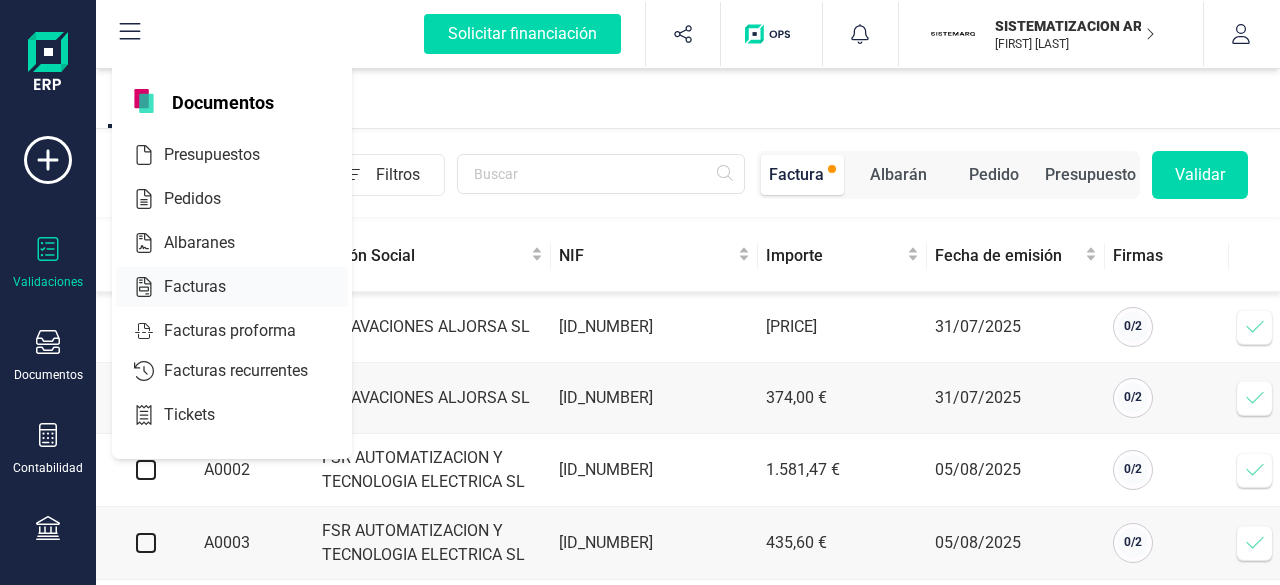 click on "Facturas" at bounding box center [209, 287] 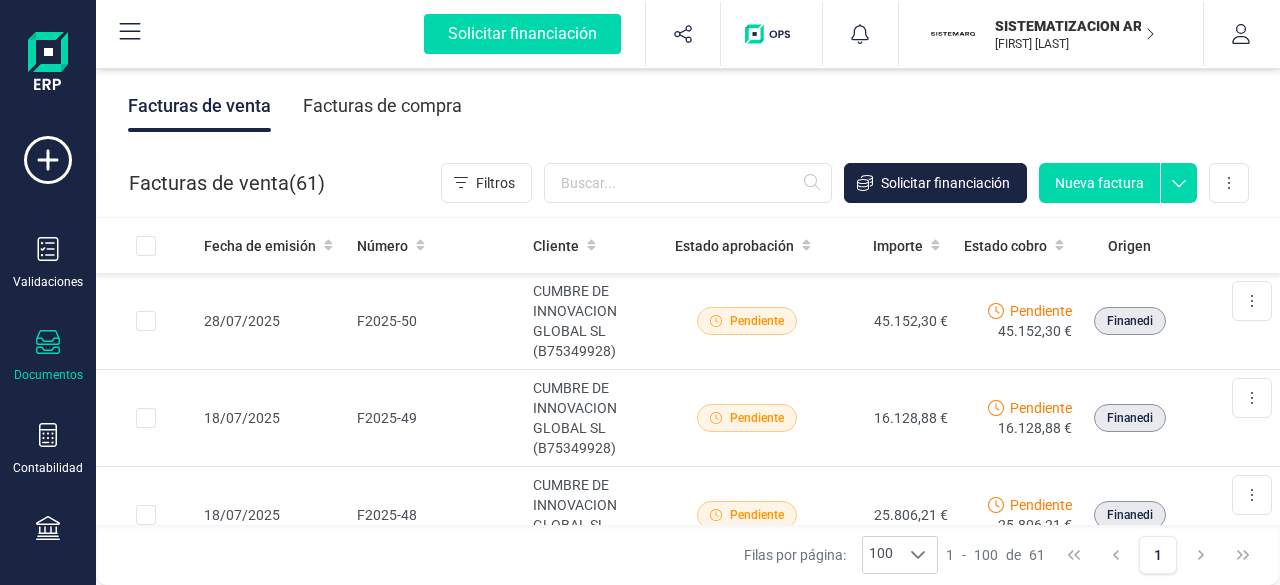 click on "Facturas de compra" at bounding box center (382, 106) 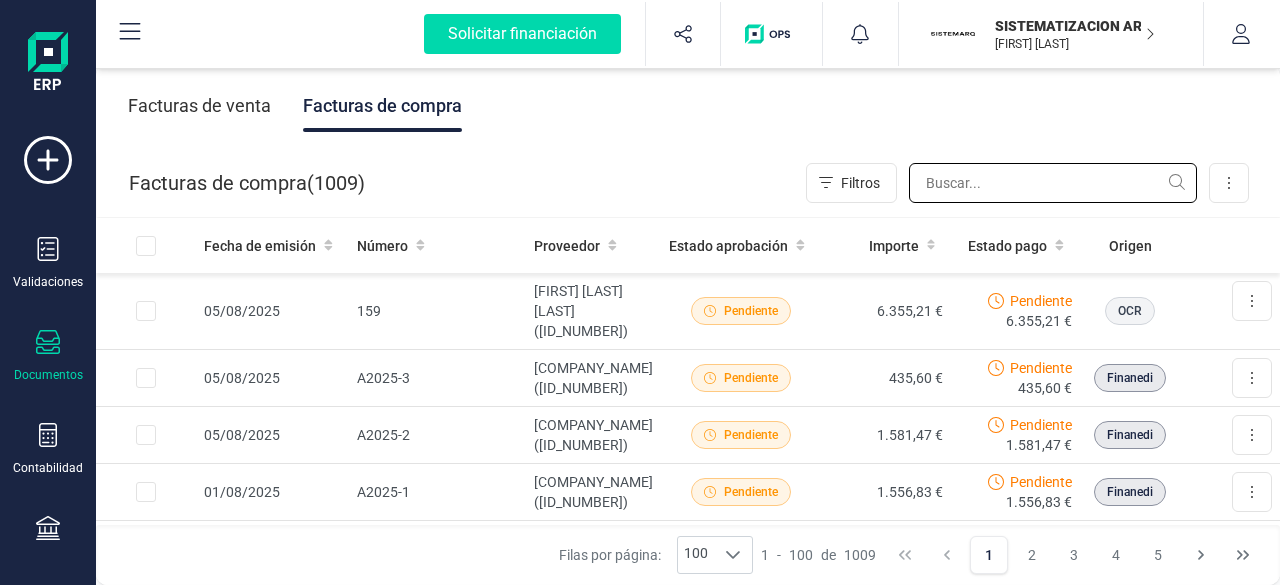 click at bounding box center [1053, 183] 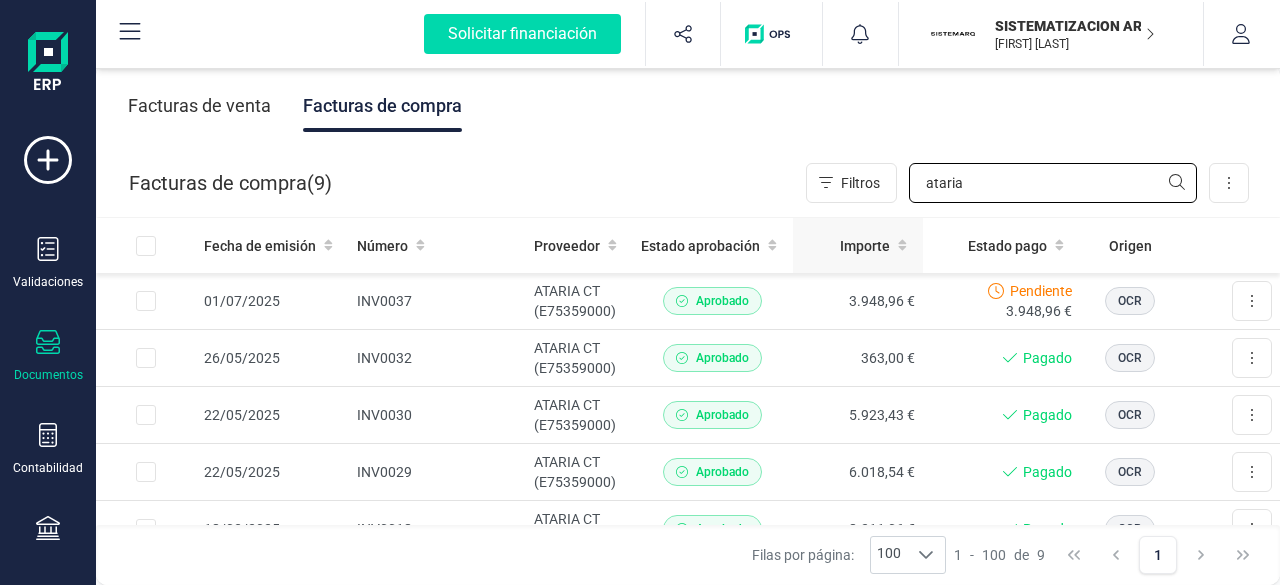 type on "ataria" 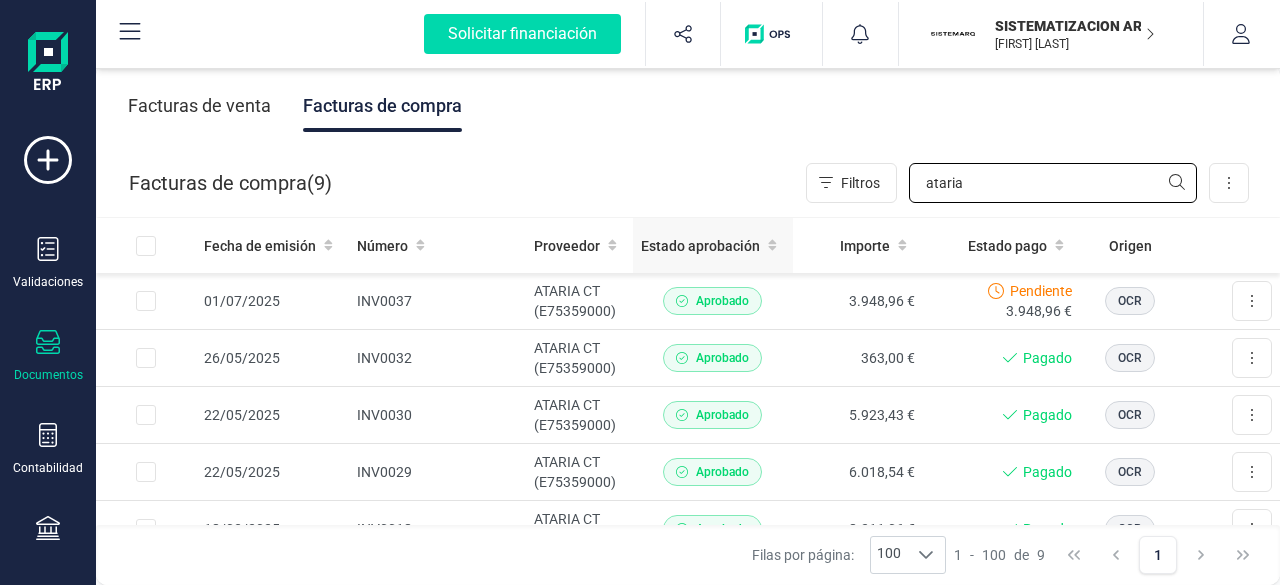 drag, startPoint x: 978, startPoint y: 183, endPoint x: 725, endPoint y: 239, distance: 259.12354 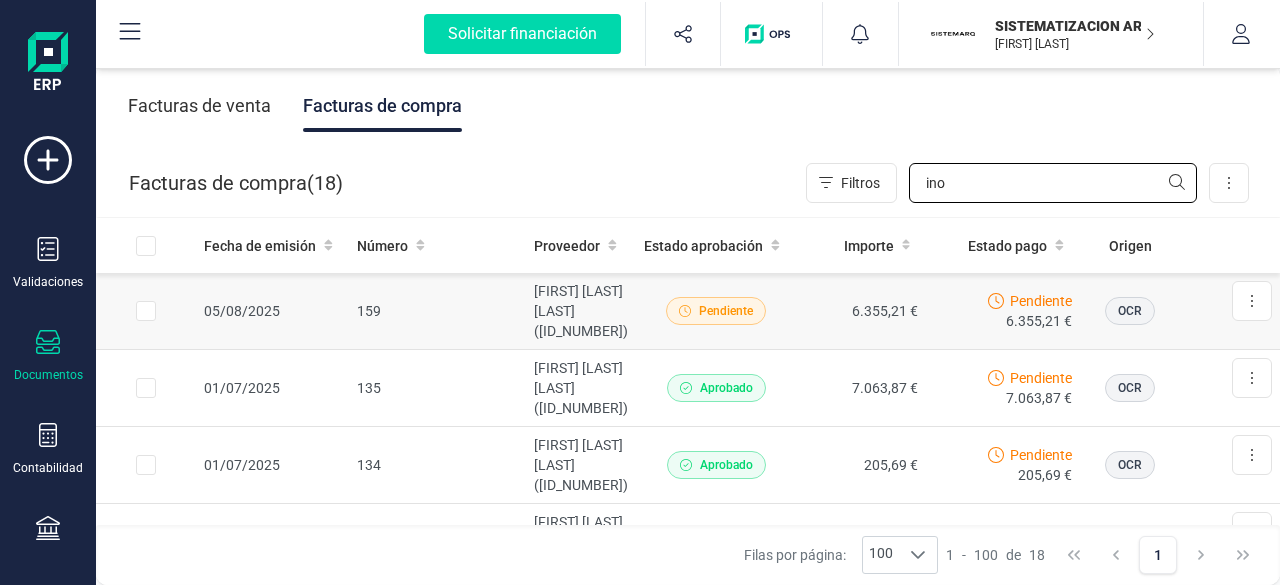 type on "ino" 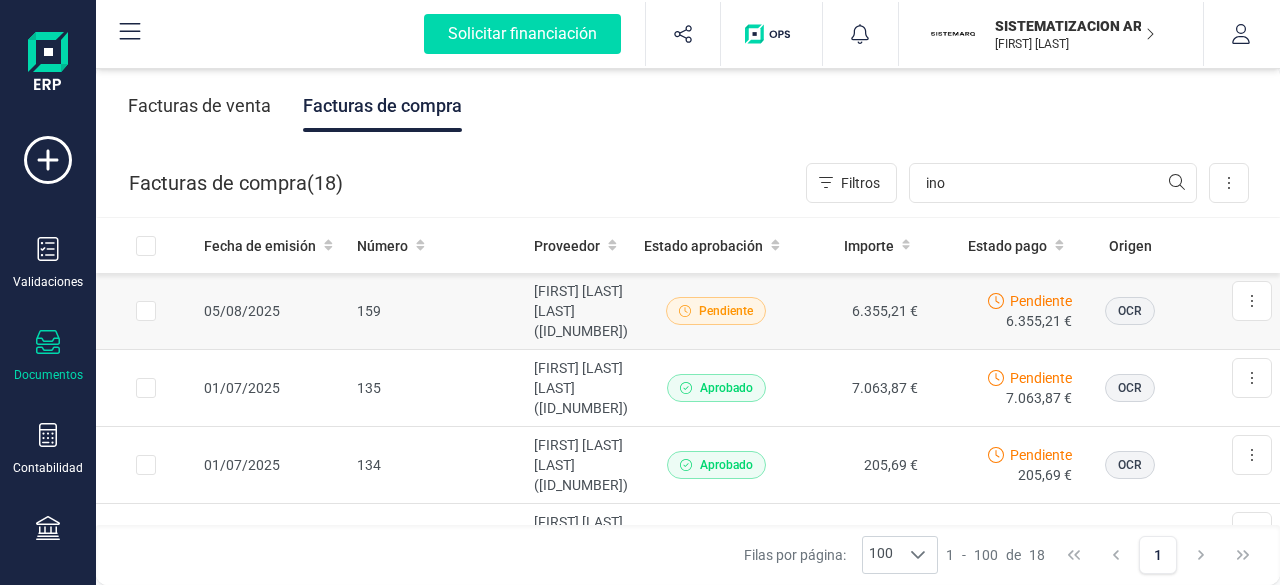 click on "INO BENAVENT DOMINGUEZ  (24396724A)" at bounding box center (581, 311) 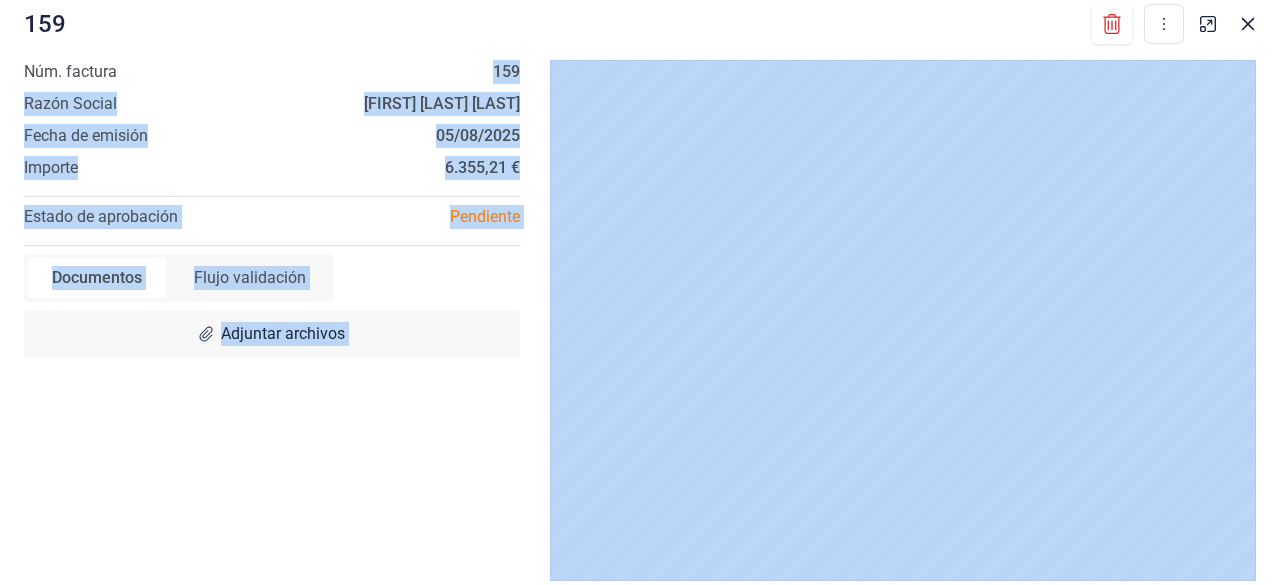 click on "Núm. factura 159 Razón Social INO BENAVENT DOMINGUEZ  Fecha de emisión 05/08/2025 Importe 6.355,21 € Pagos y cobros Pendiente a pagar: 6.355,21
€ Añadir Estado de aprobación Pendiente Documentos Flujo validación Adjuntar archivos" at bounding box center [272, 320] 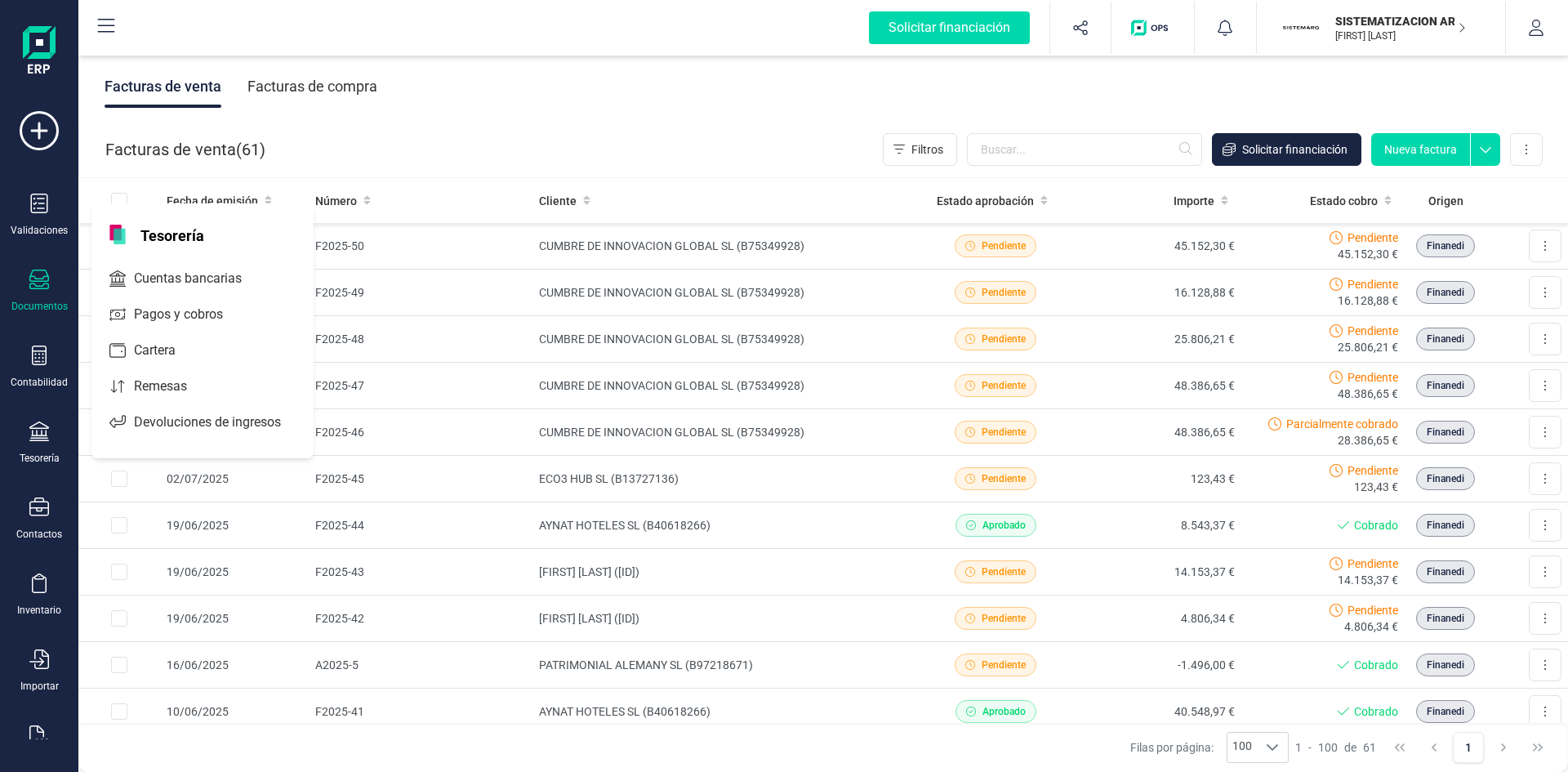 scroll, scrollTop: 0, scrollLeft: 0, axis: both 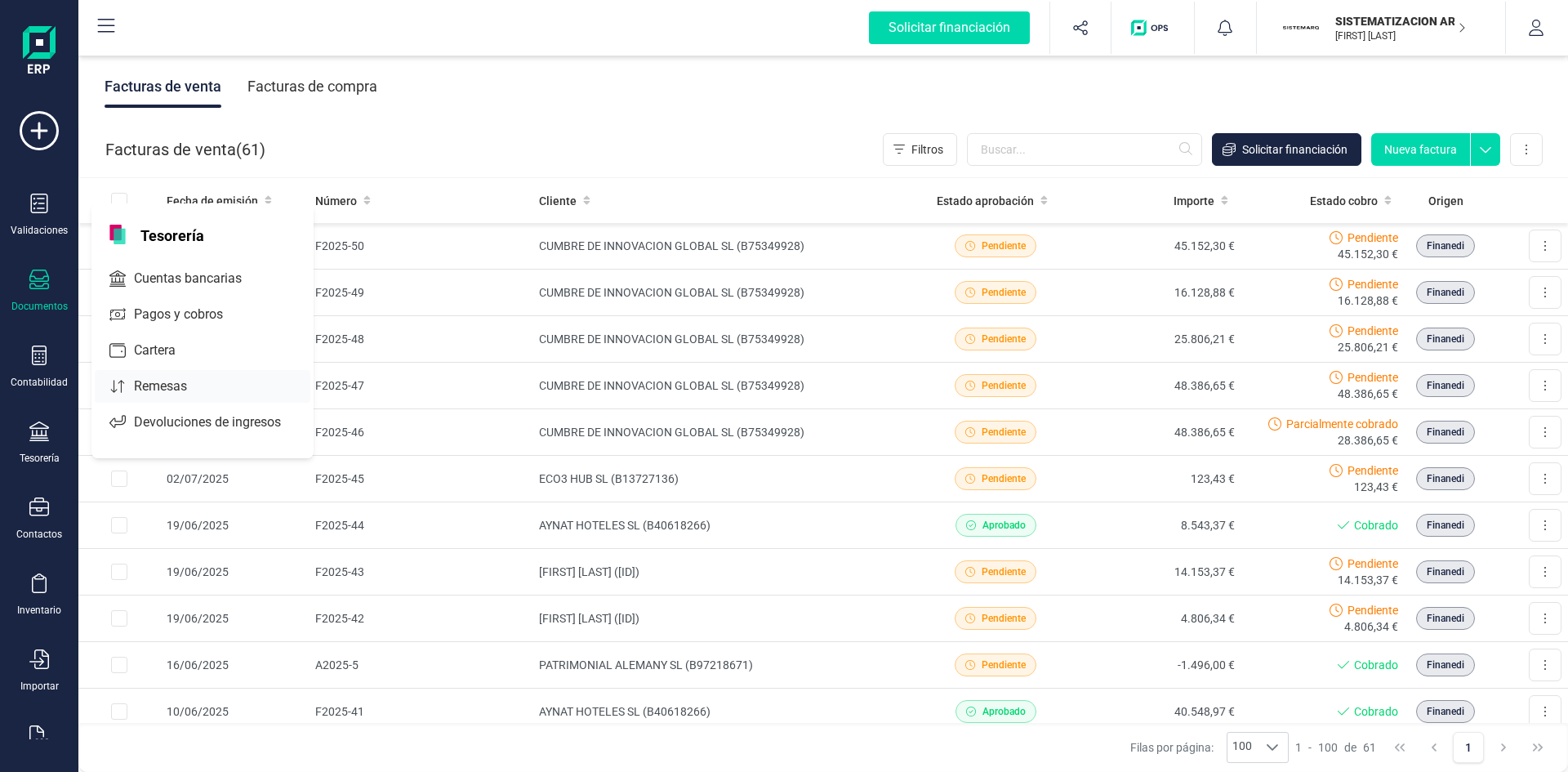 click on "Remesas" at bounding box center [172, 386] 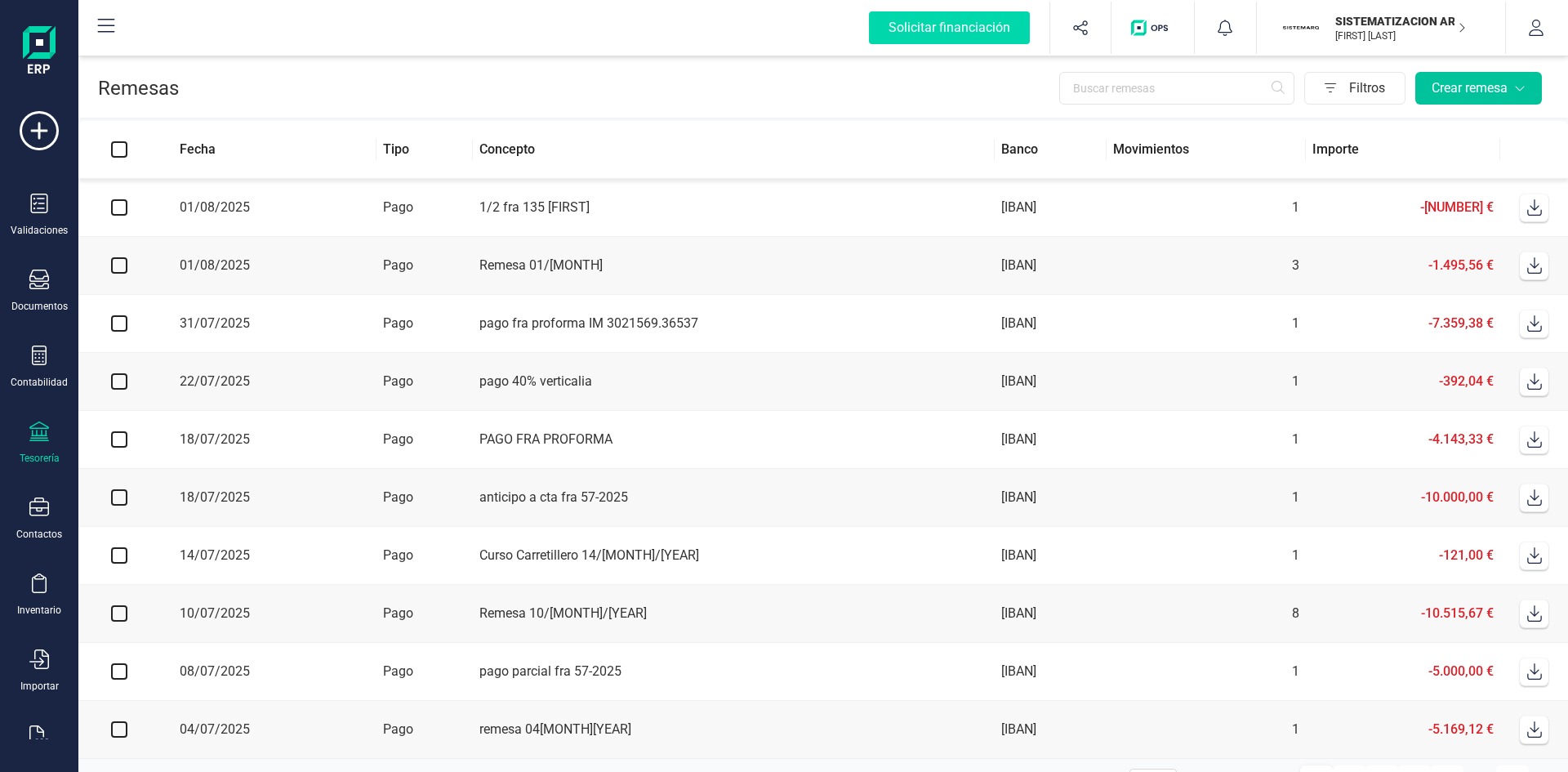click on "Crear remesa" at bounding box center (1478, 88) 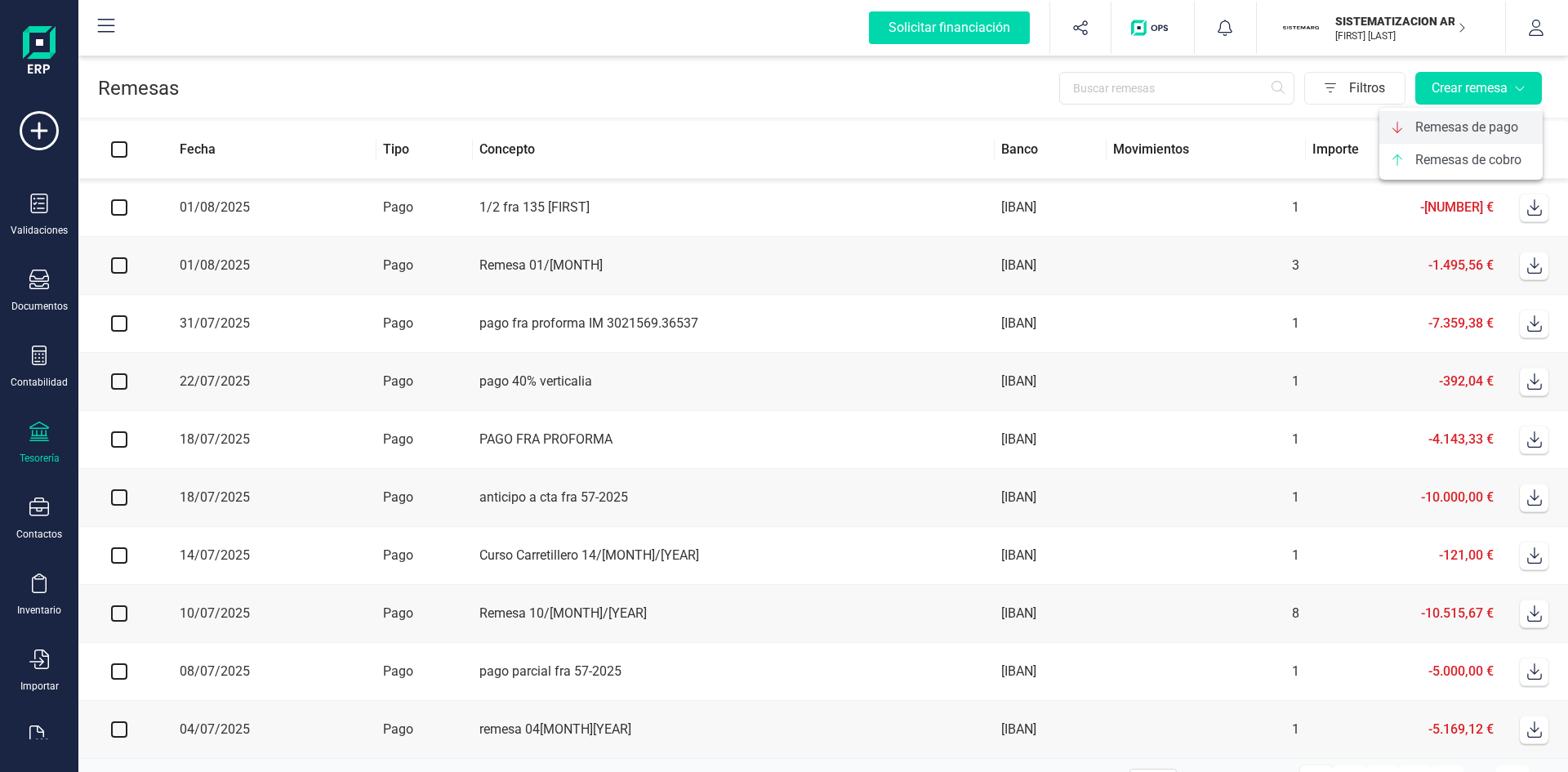click on "Remesas de pago" at bounding box center [1467, 127] 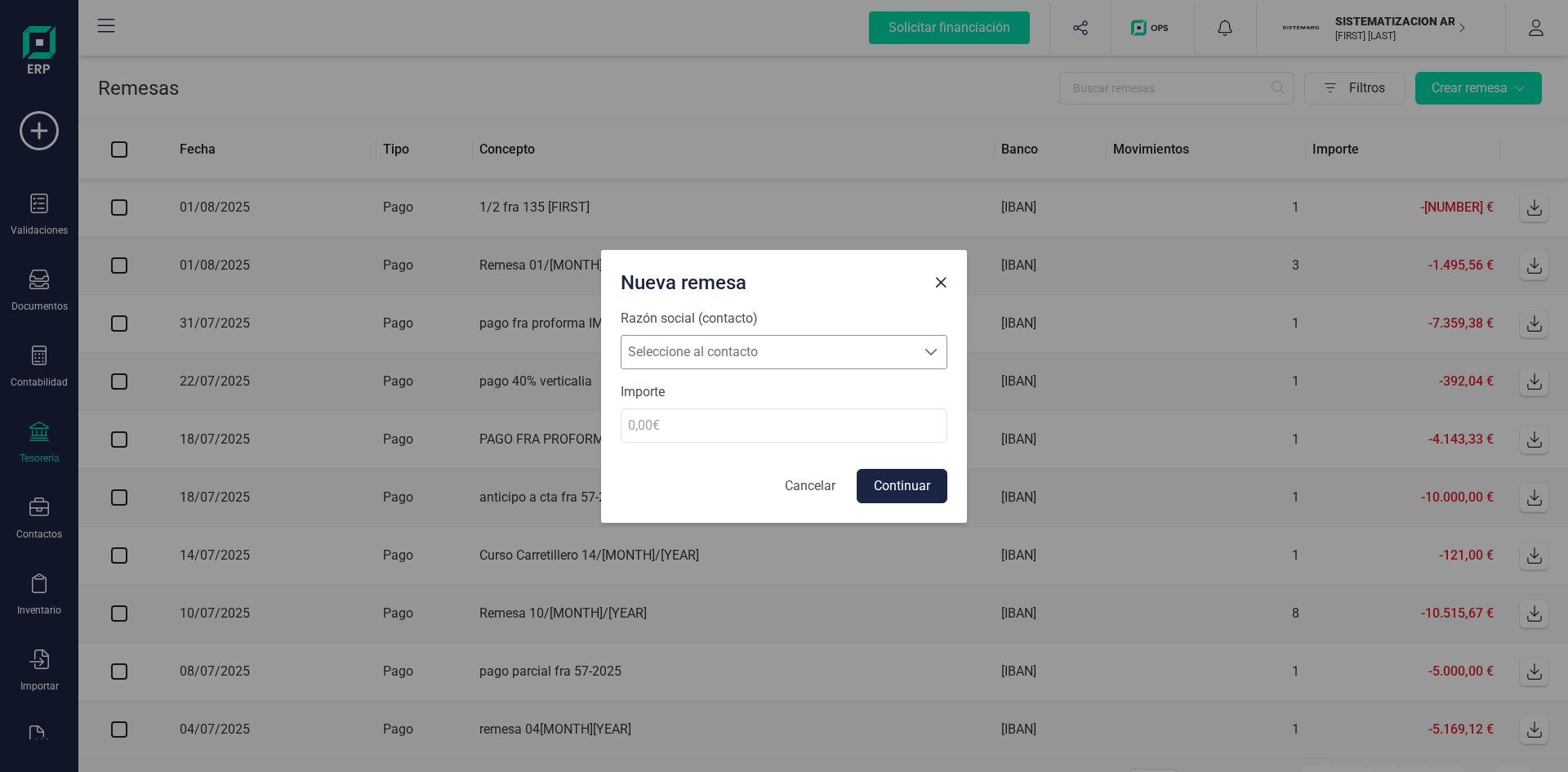 click on "Seleccione al contacto" at bounding box center [768, 352] 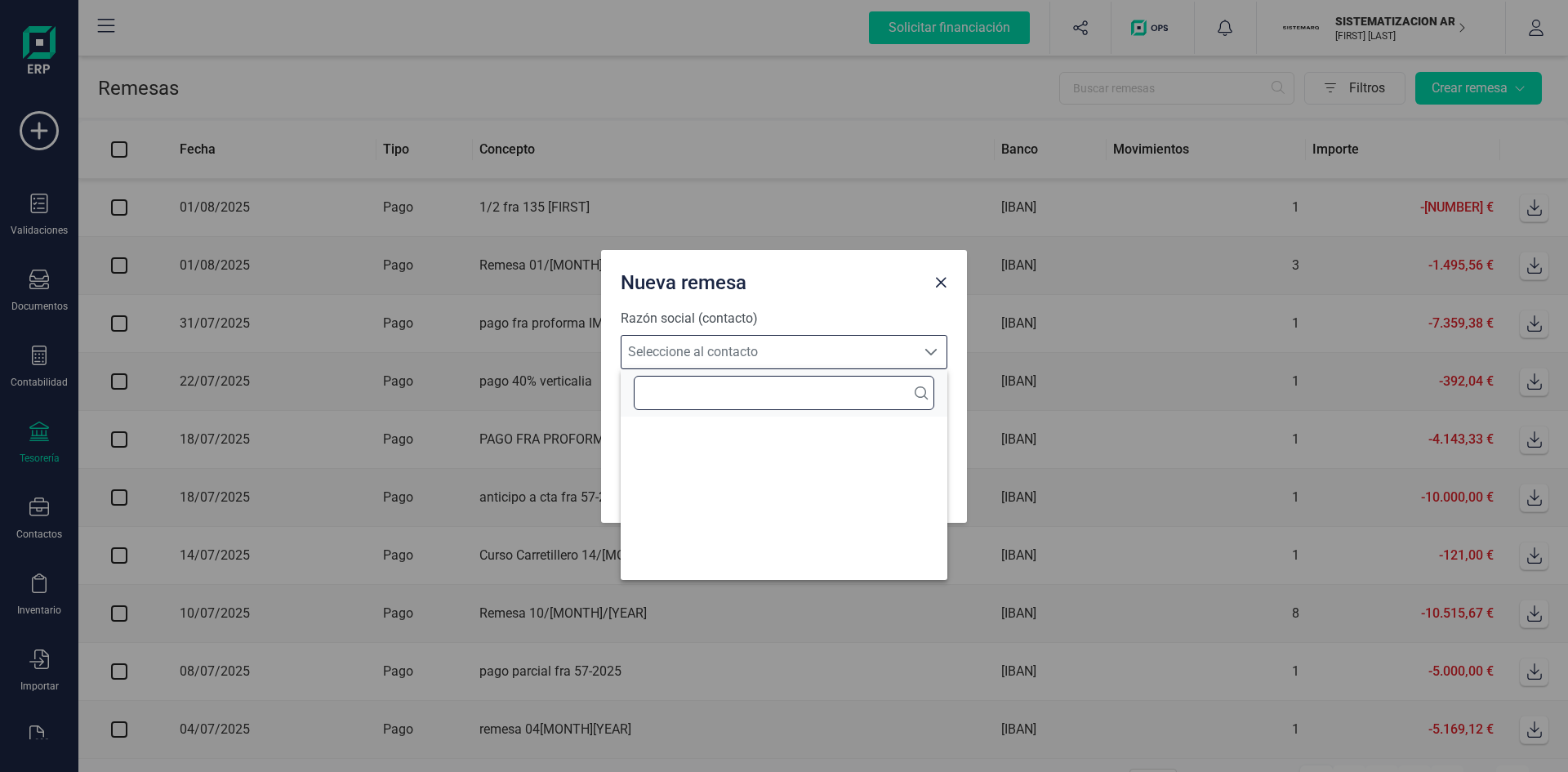 scroll, scrollTop: 10, scrollLeft: 72, axis: both 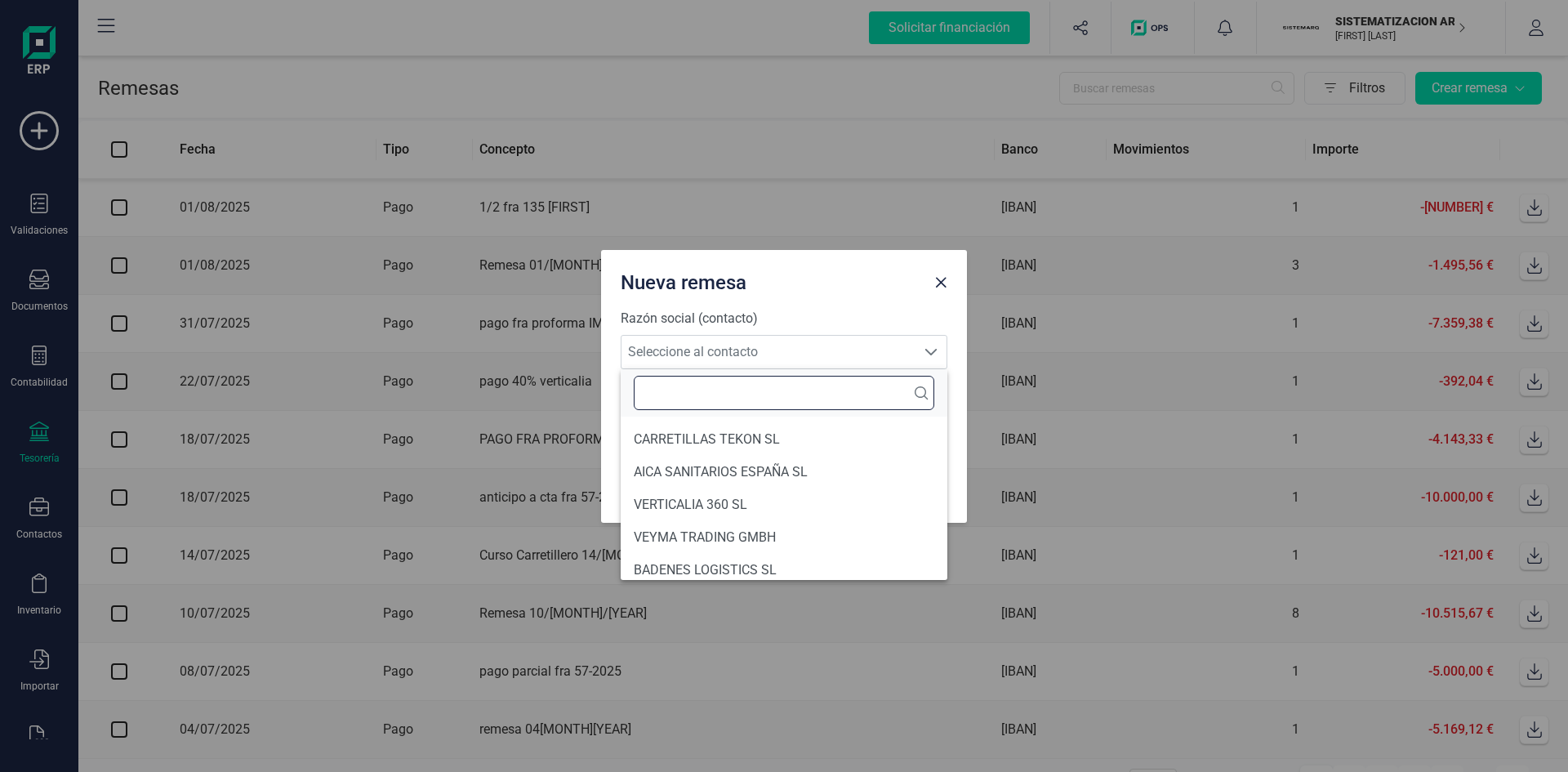 click at bounding box center [784, 393] 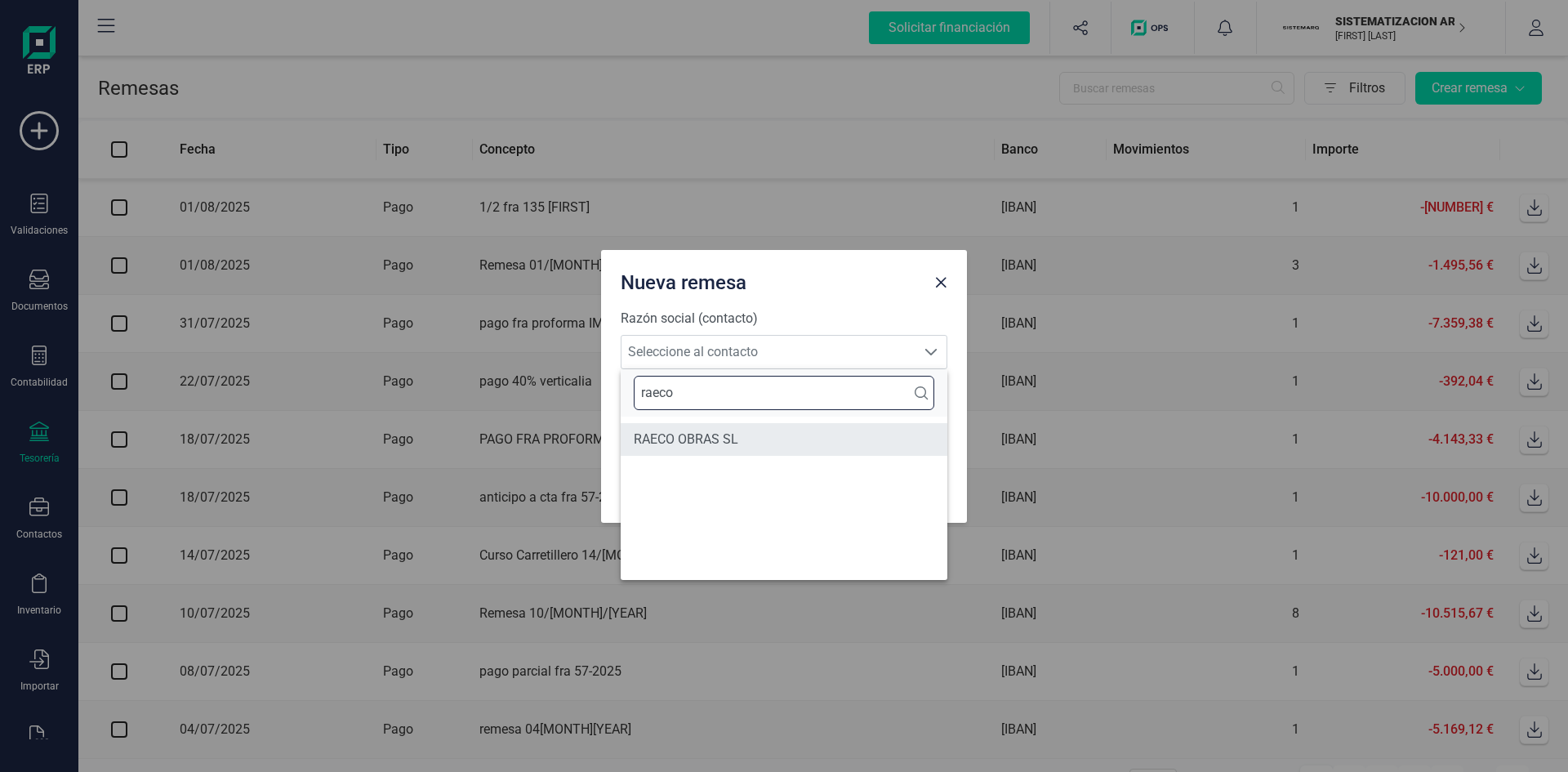 type on "raeco" 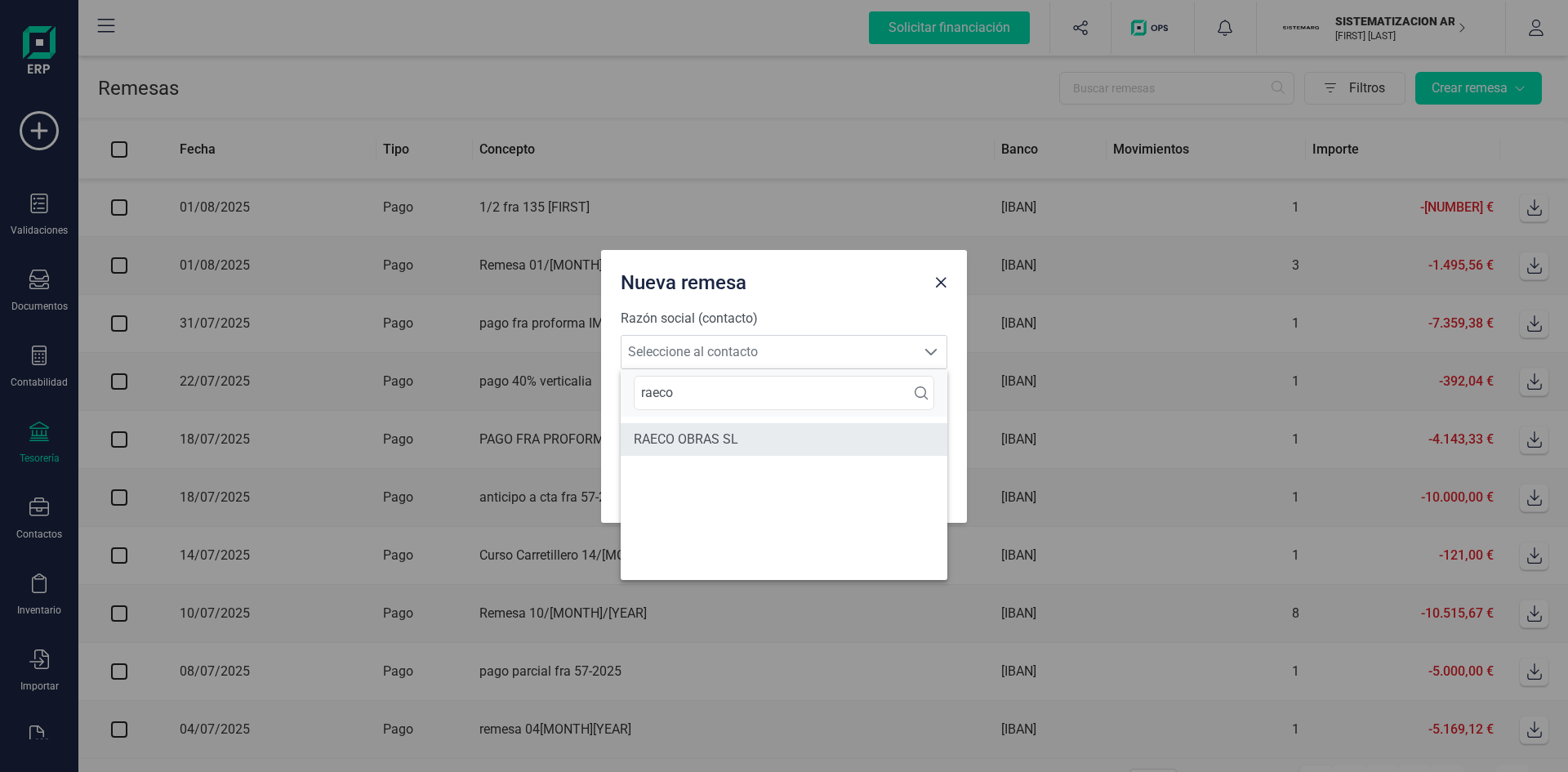 click on "RAECO OBRAS SL" at bounding box center (784, 440) 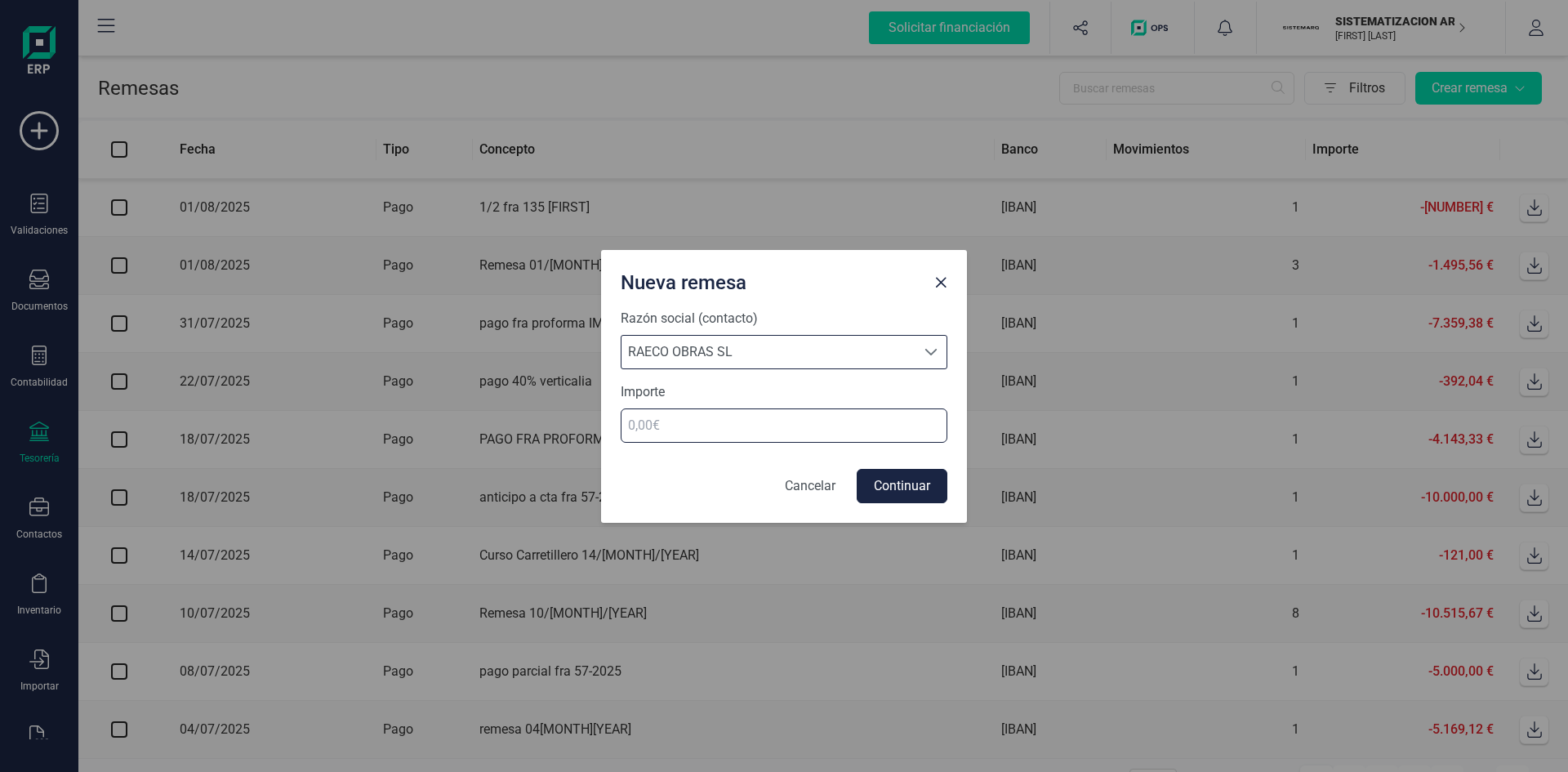 click at bounding box center [784, 426] 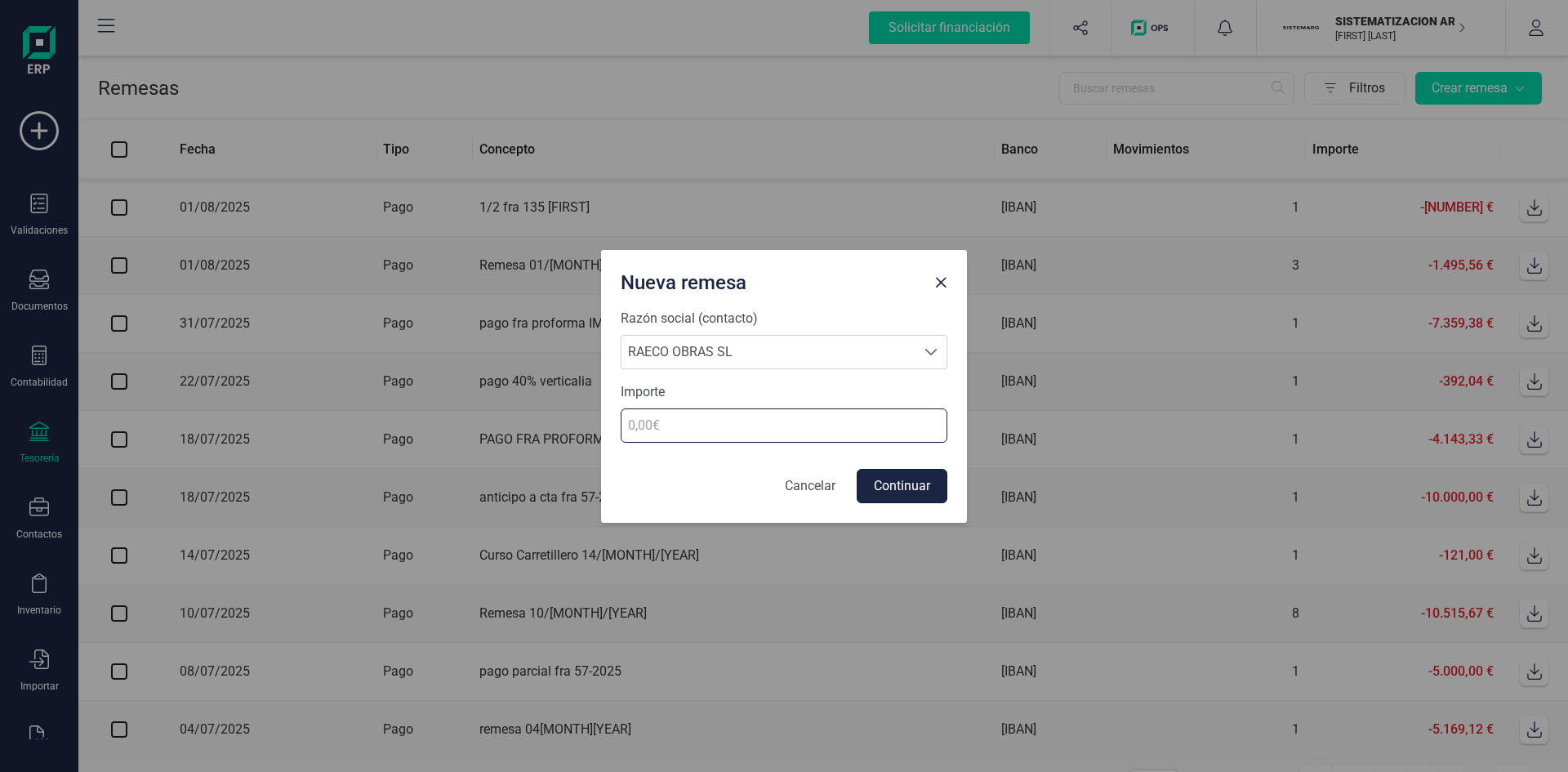 type on "[NUMBER]" 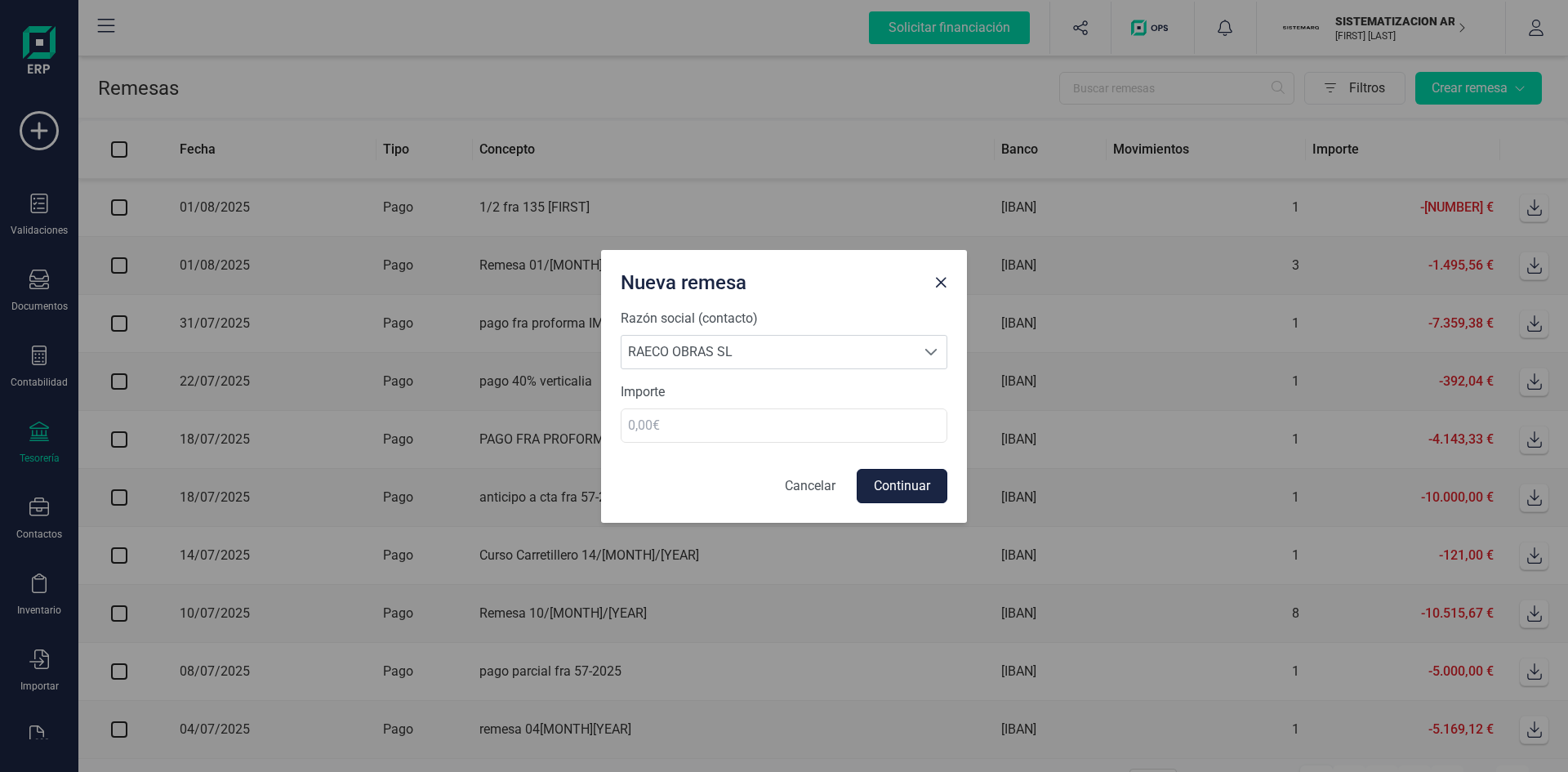 click on "Continuar" at bounding box center [902, 486] 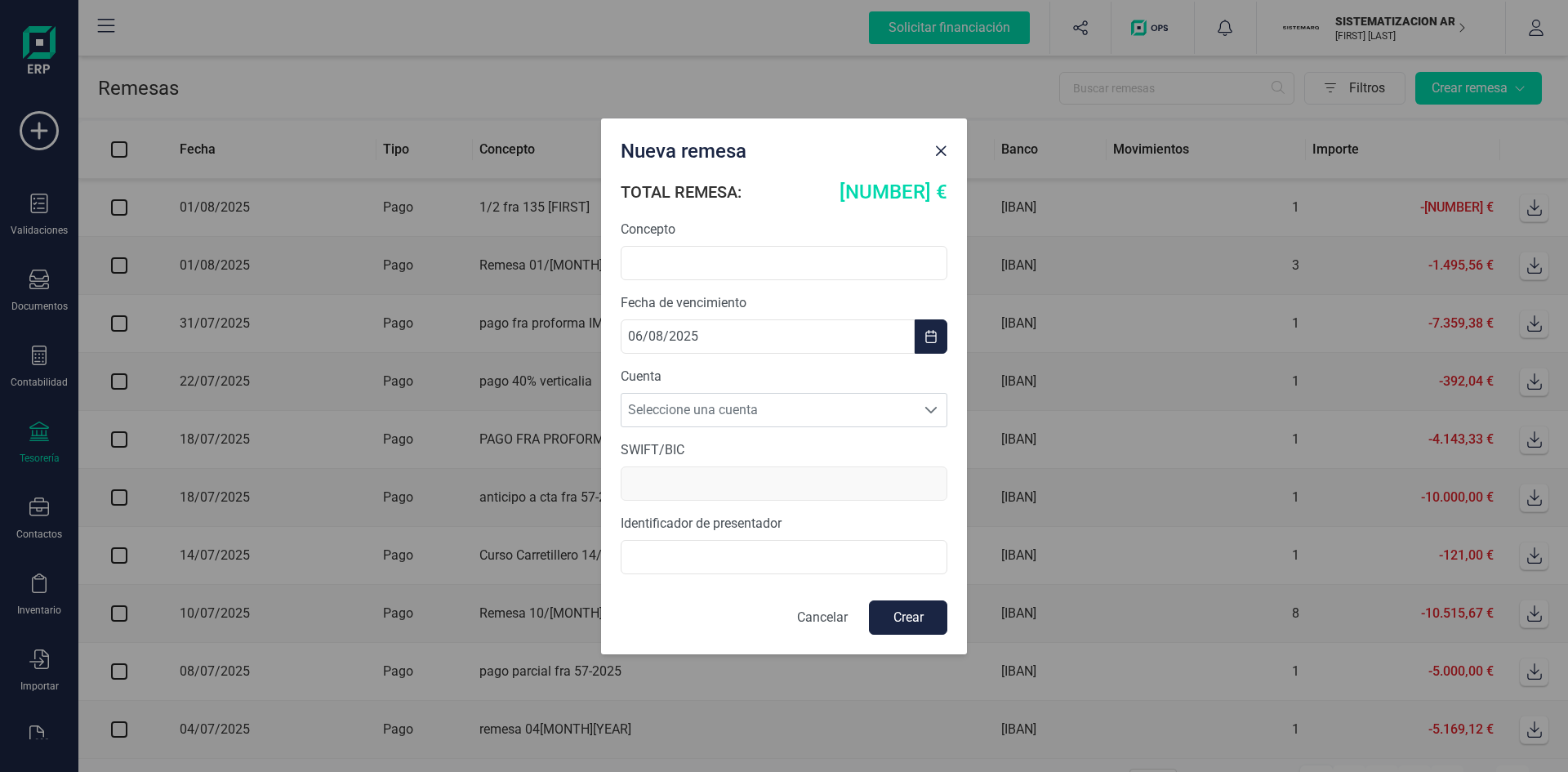 scroll, scrollTop: 0, scrollLeft: 0, axis: both 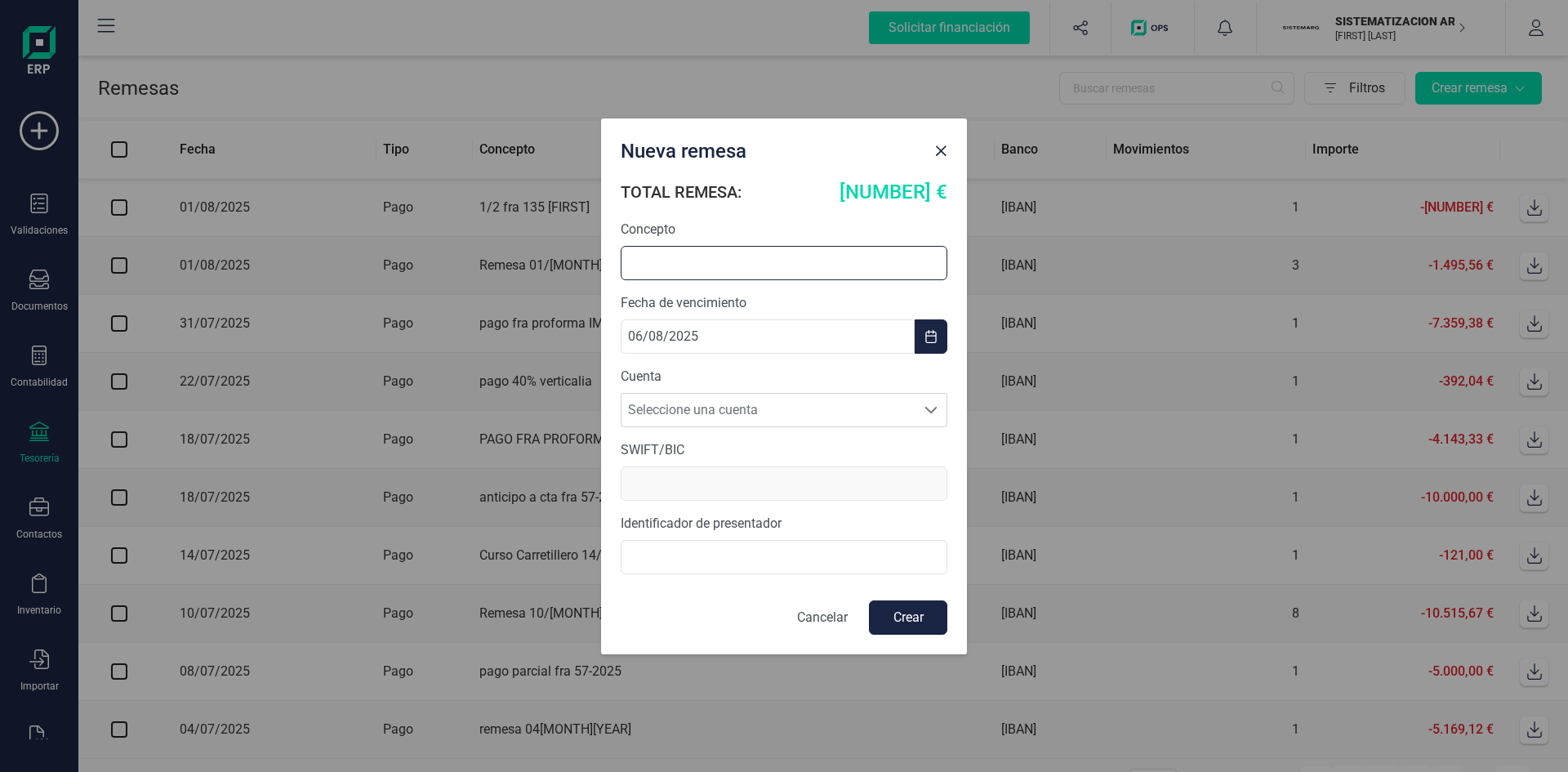 click at bounding box center (784, 263) 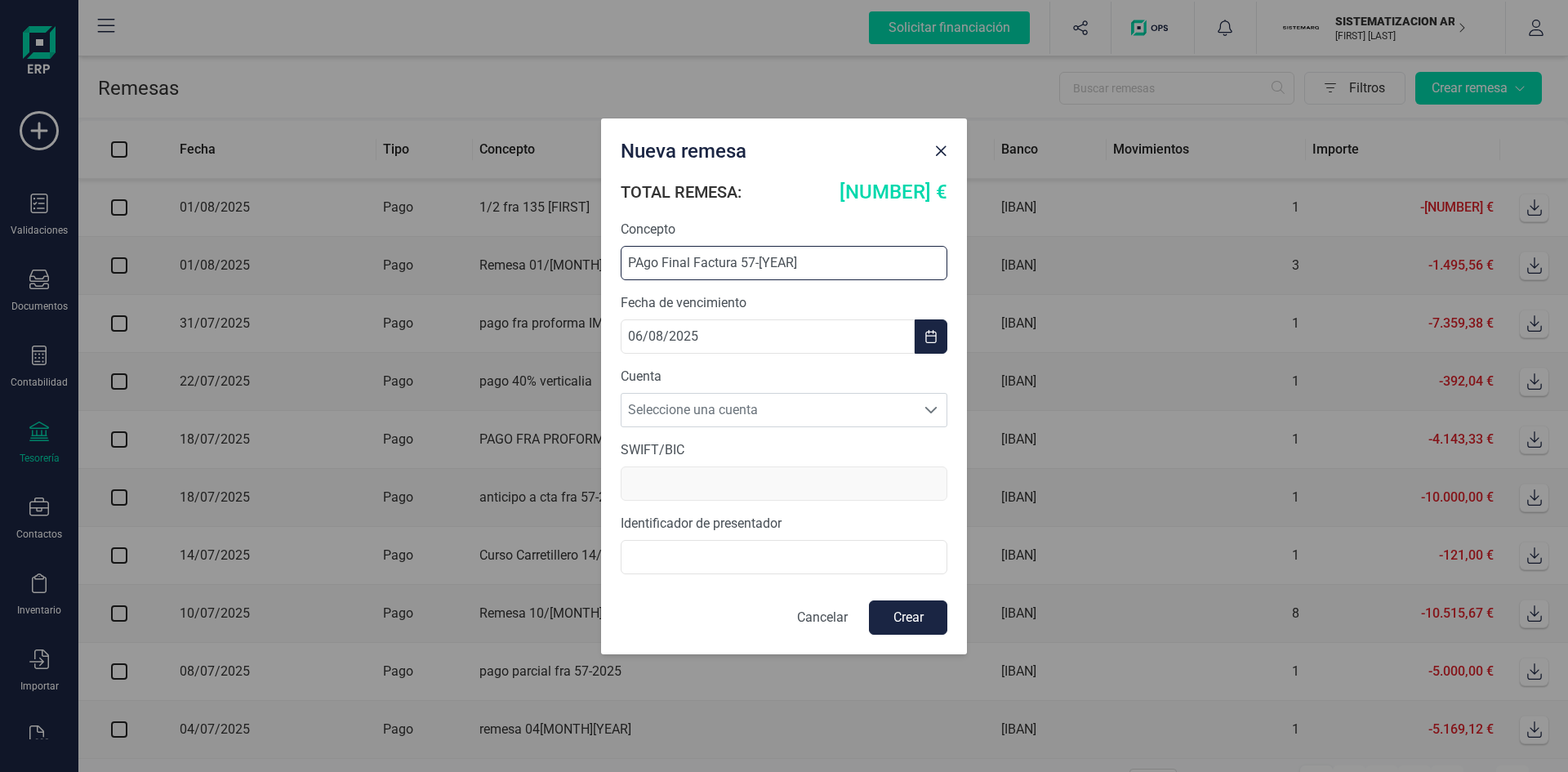 click on "PAgo Final Factura 57-[YEAR]" at bounding box center [784, 263] 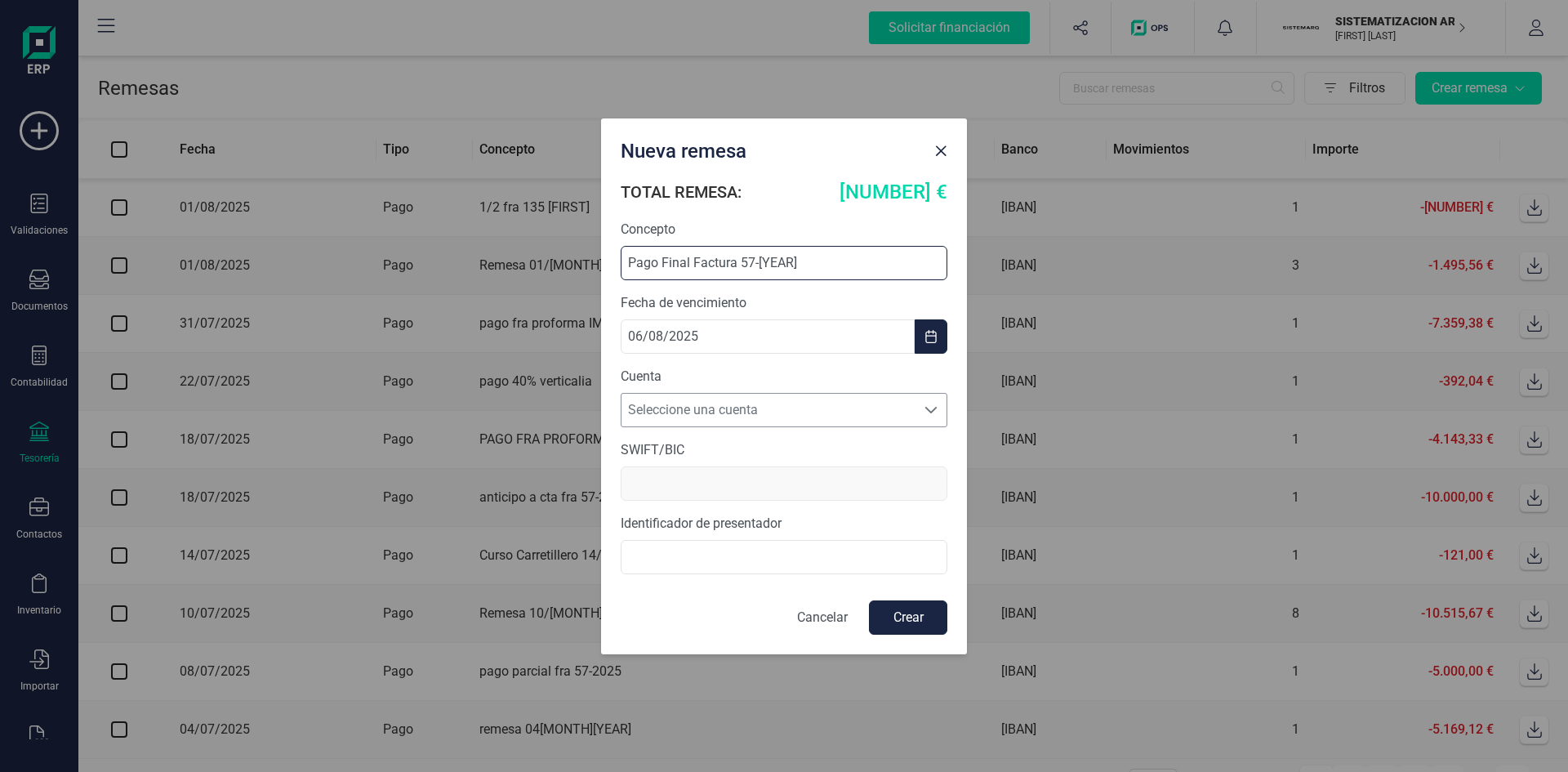 type on "Pago Final Factura 57-[YEAR]" 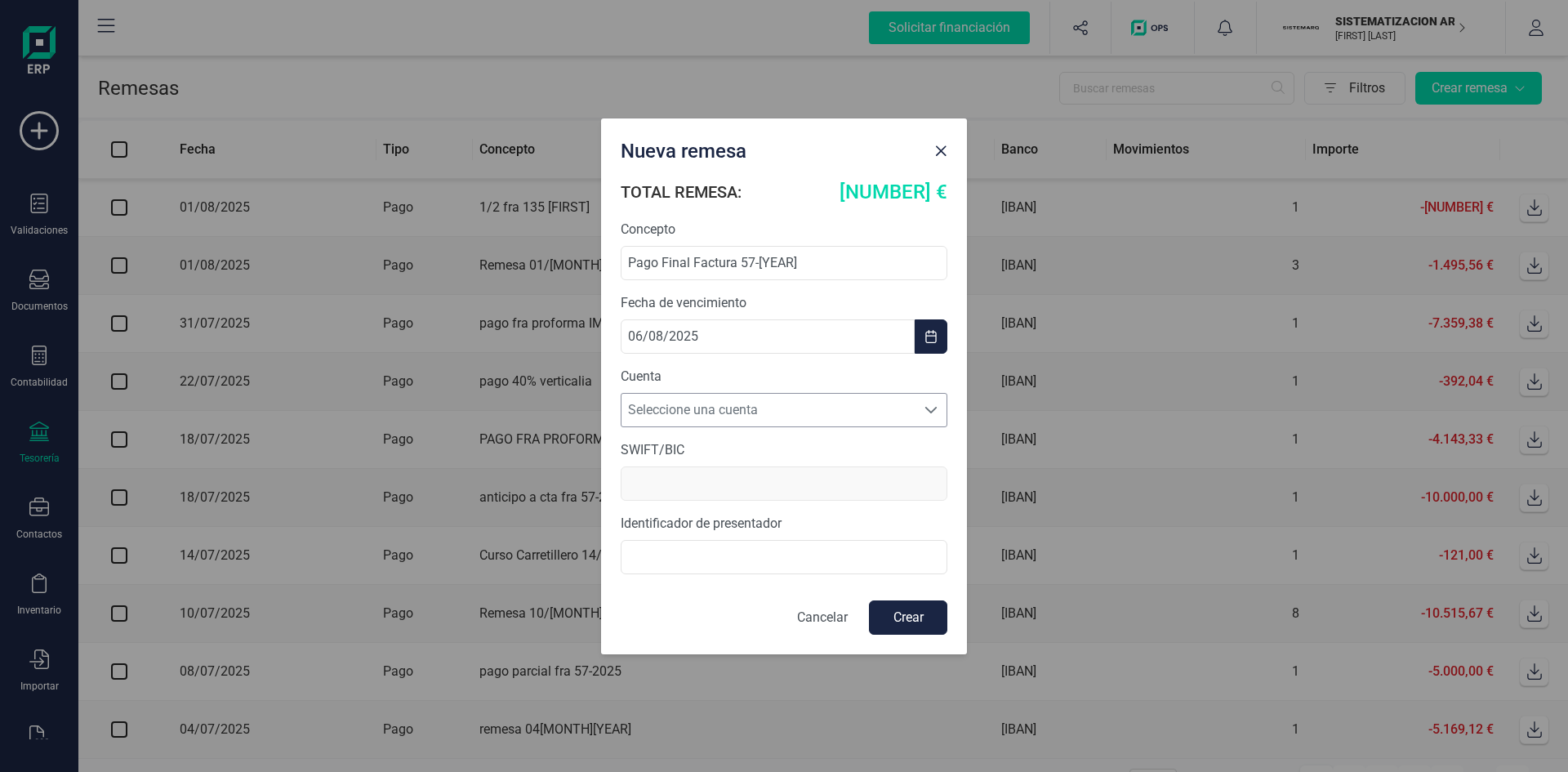 click on "Seleccione una cuenta" at bounding box center (768, 410) 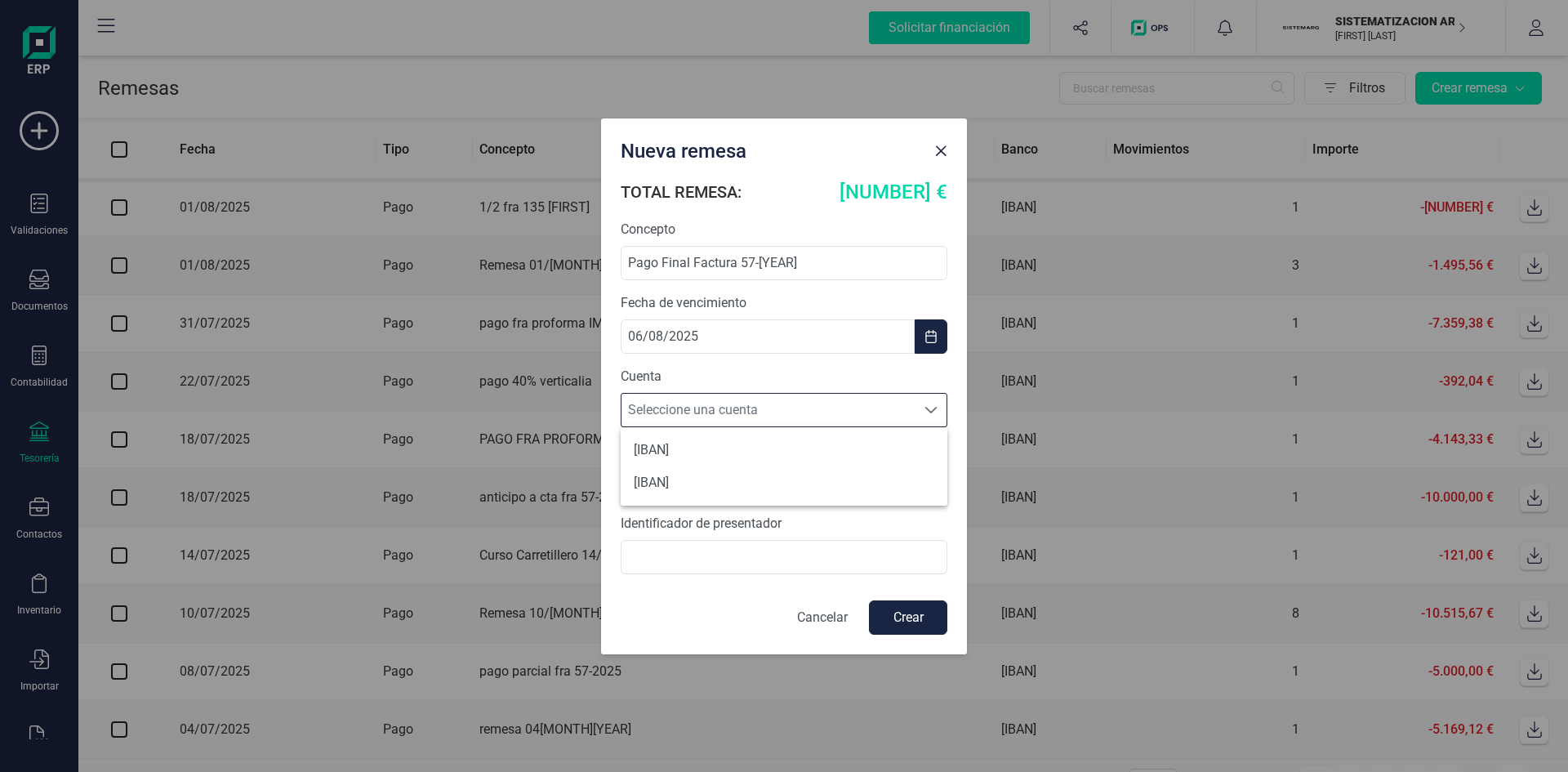 scroll, scrollTop: 10, scrollLeft: 72, axis: both 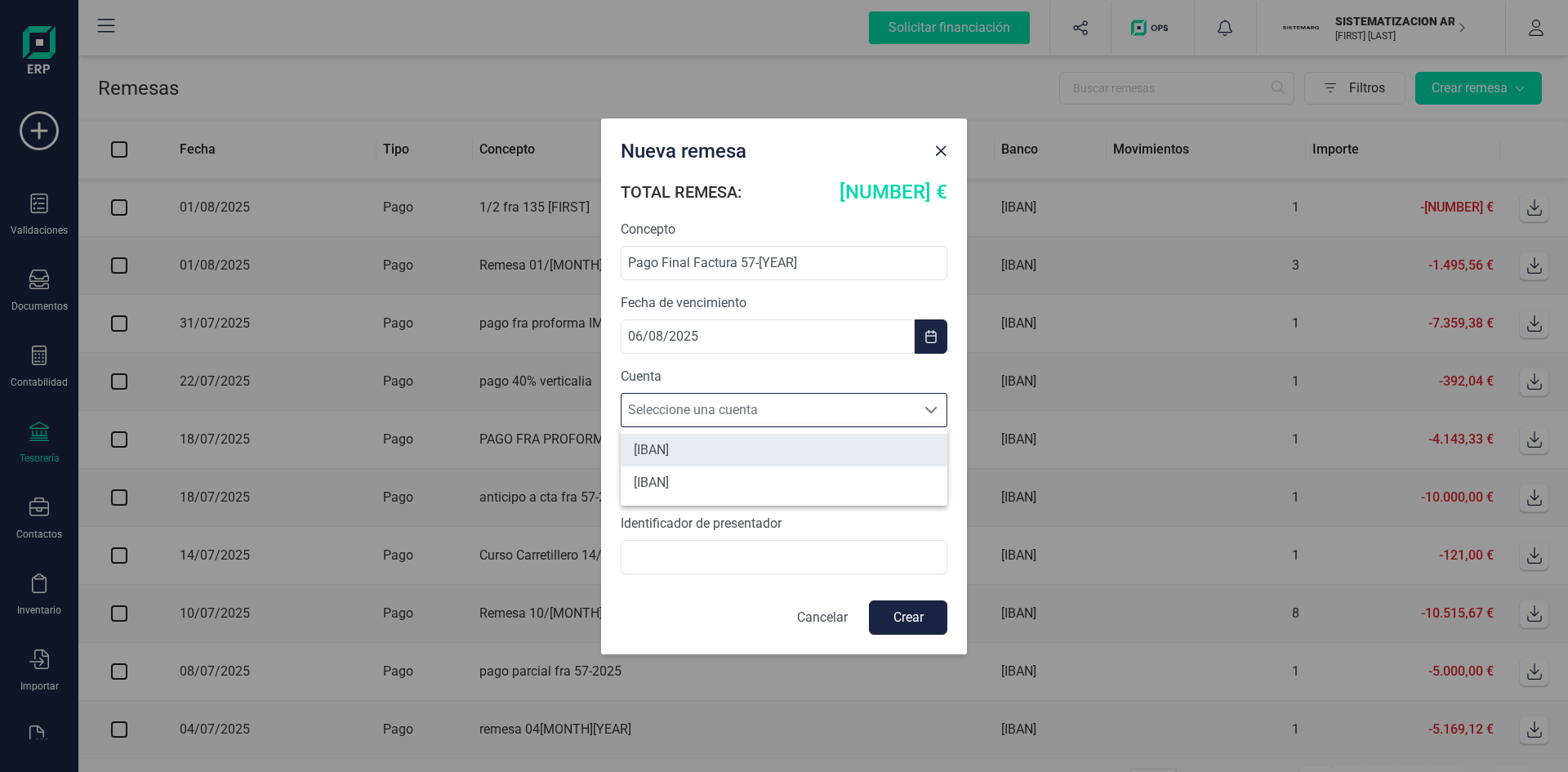 click on "[IBAN]" at bounding box center [784, 450] 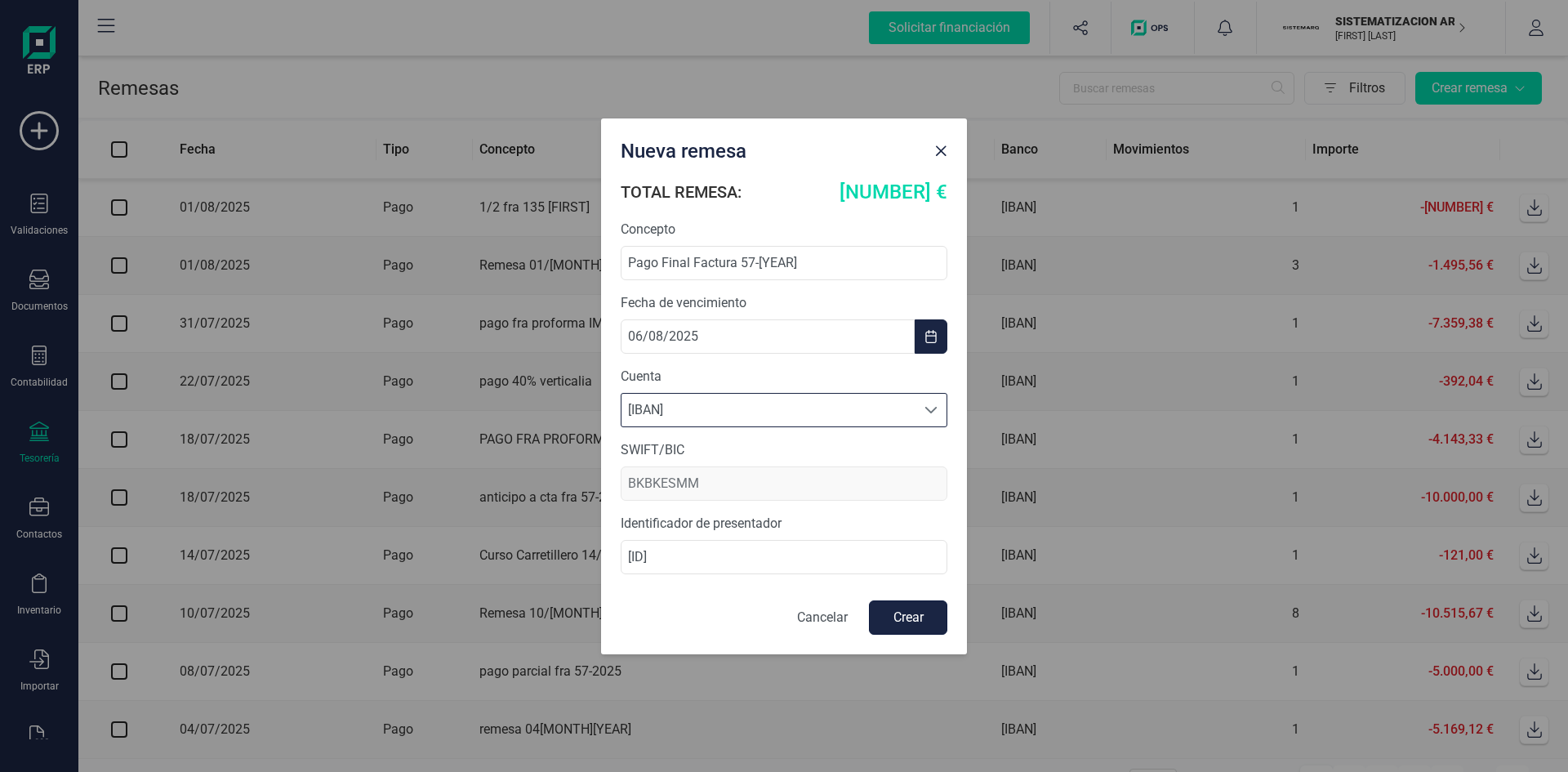 click on "Crear" at bounding box center [908, 618] 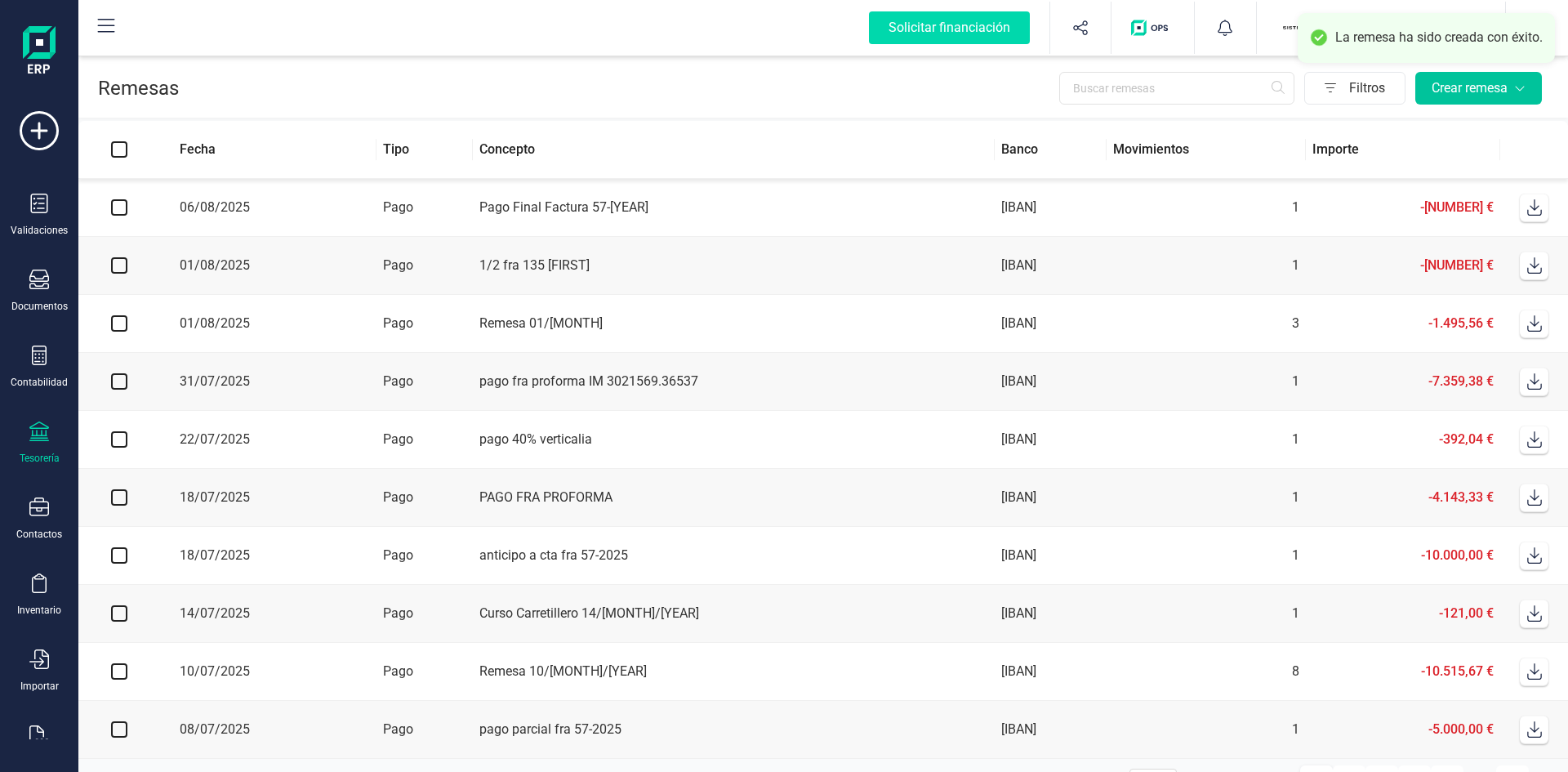 click on "Crear remesa" at bounding box center [1478, 88] 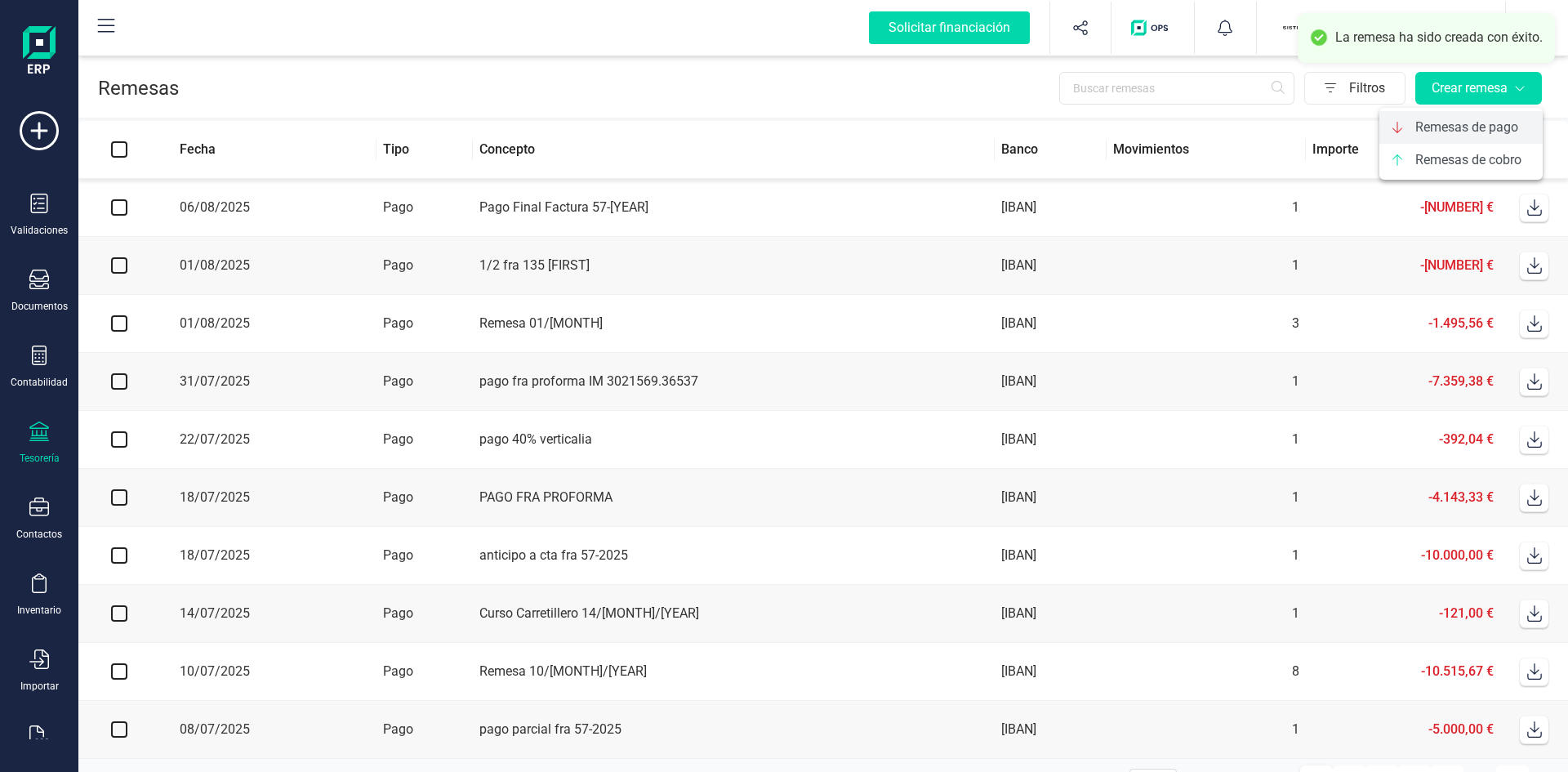 click on "Remesas de pago" at bounding box center [1467, 127] 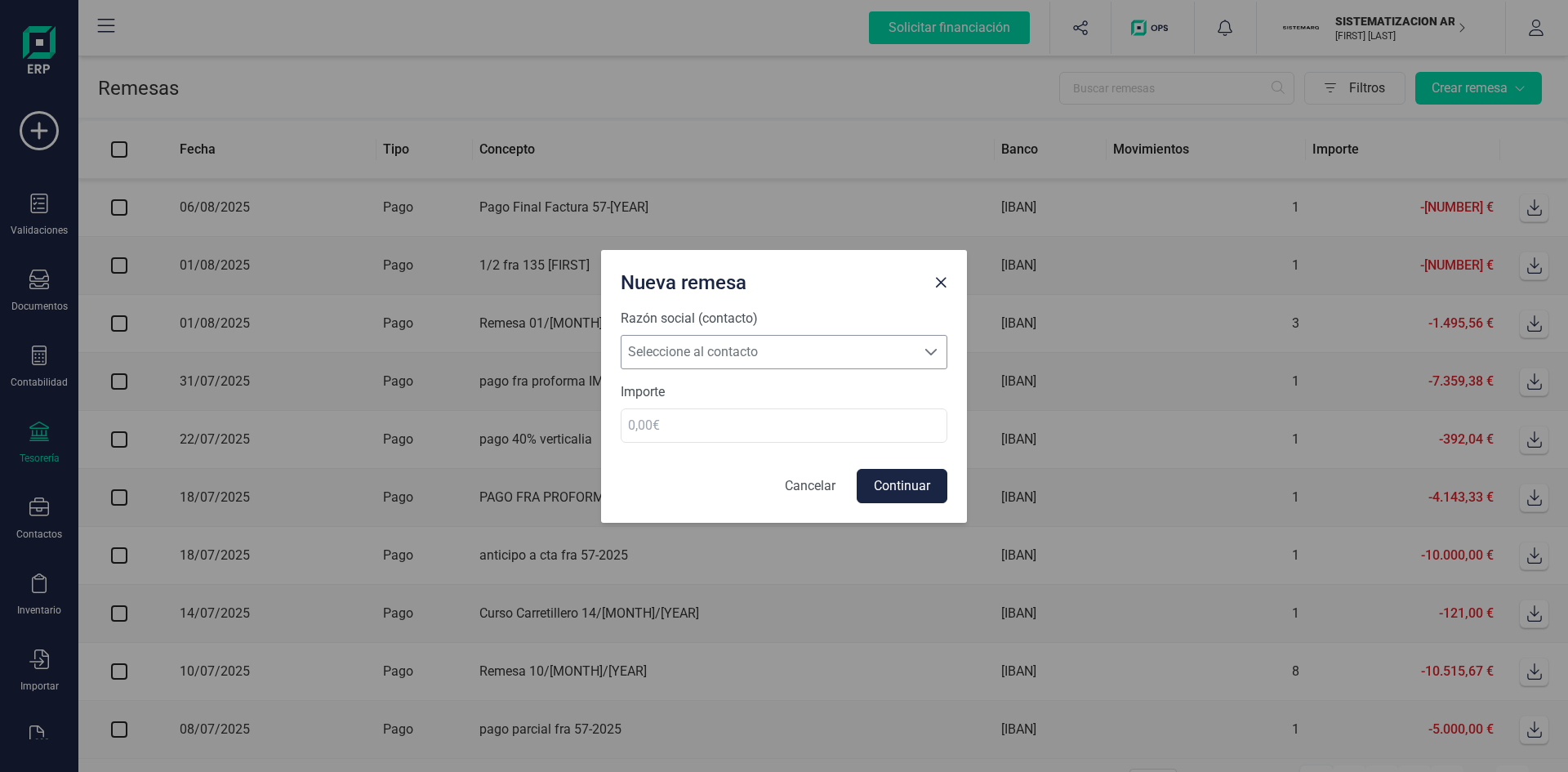 click on "Seleccione al contacto" at bounding box center (768, 352) 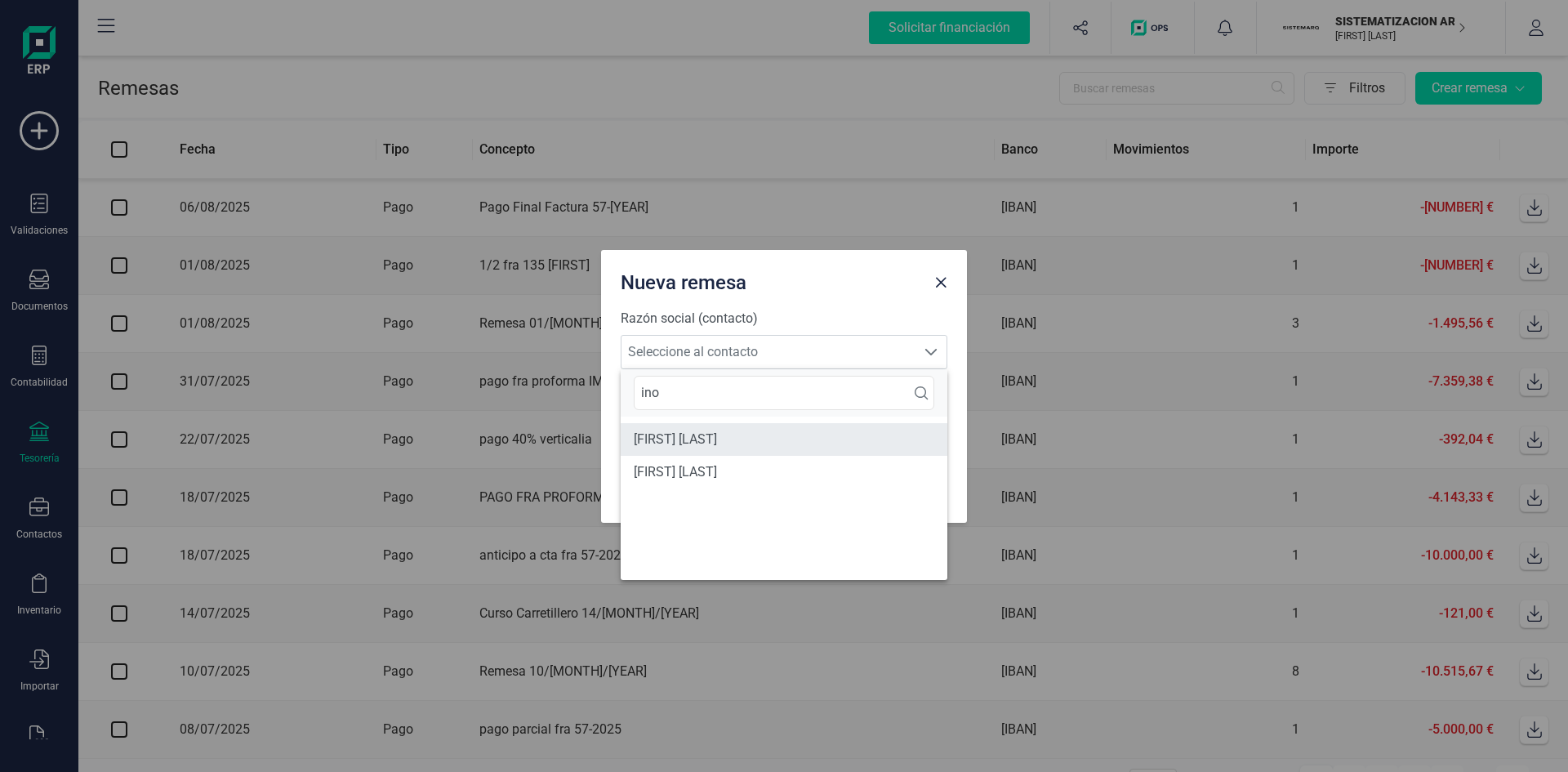 type on "ino" 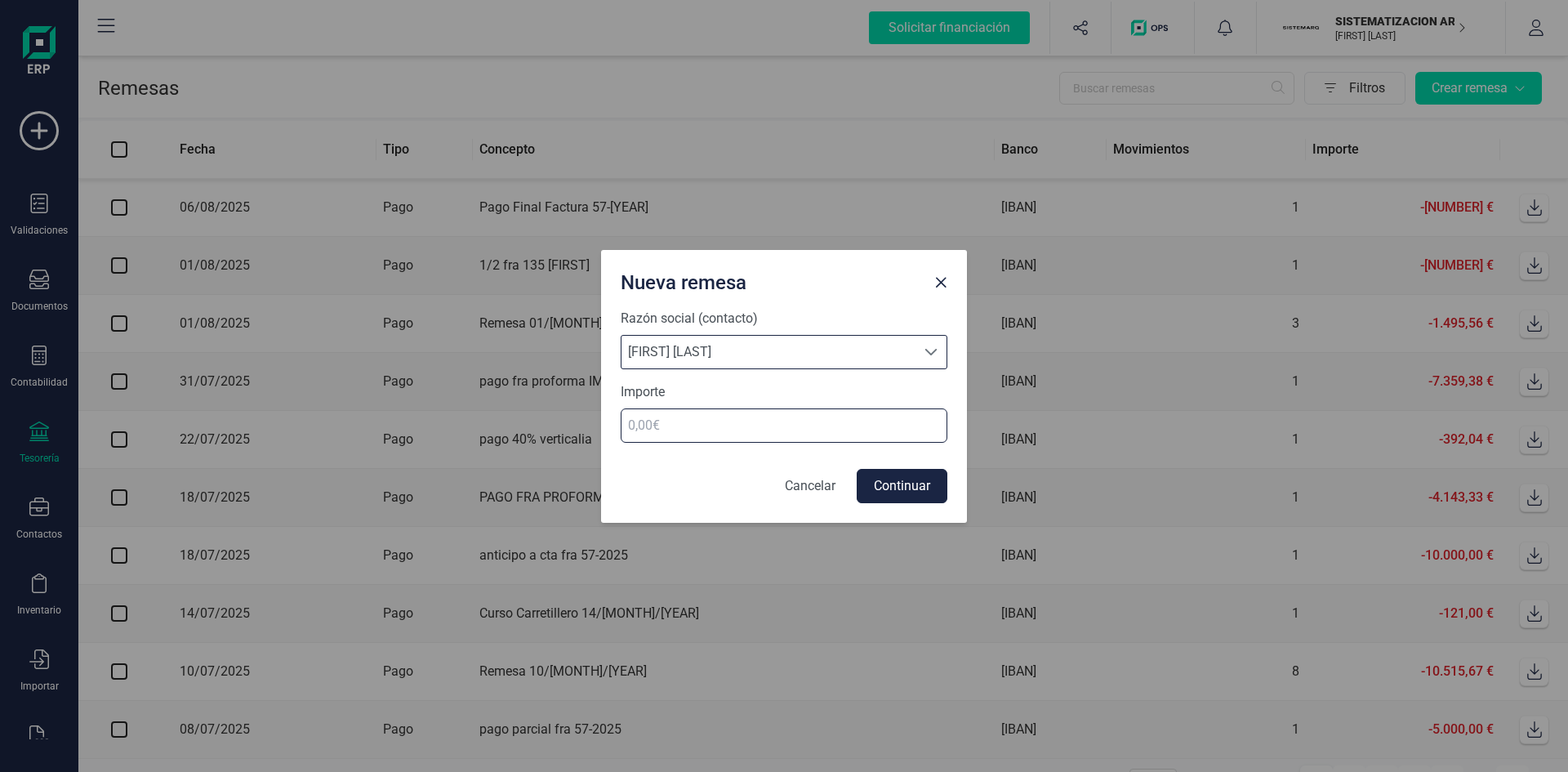 click at bounding box center [784, 426] 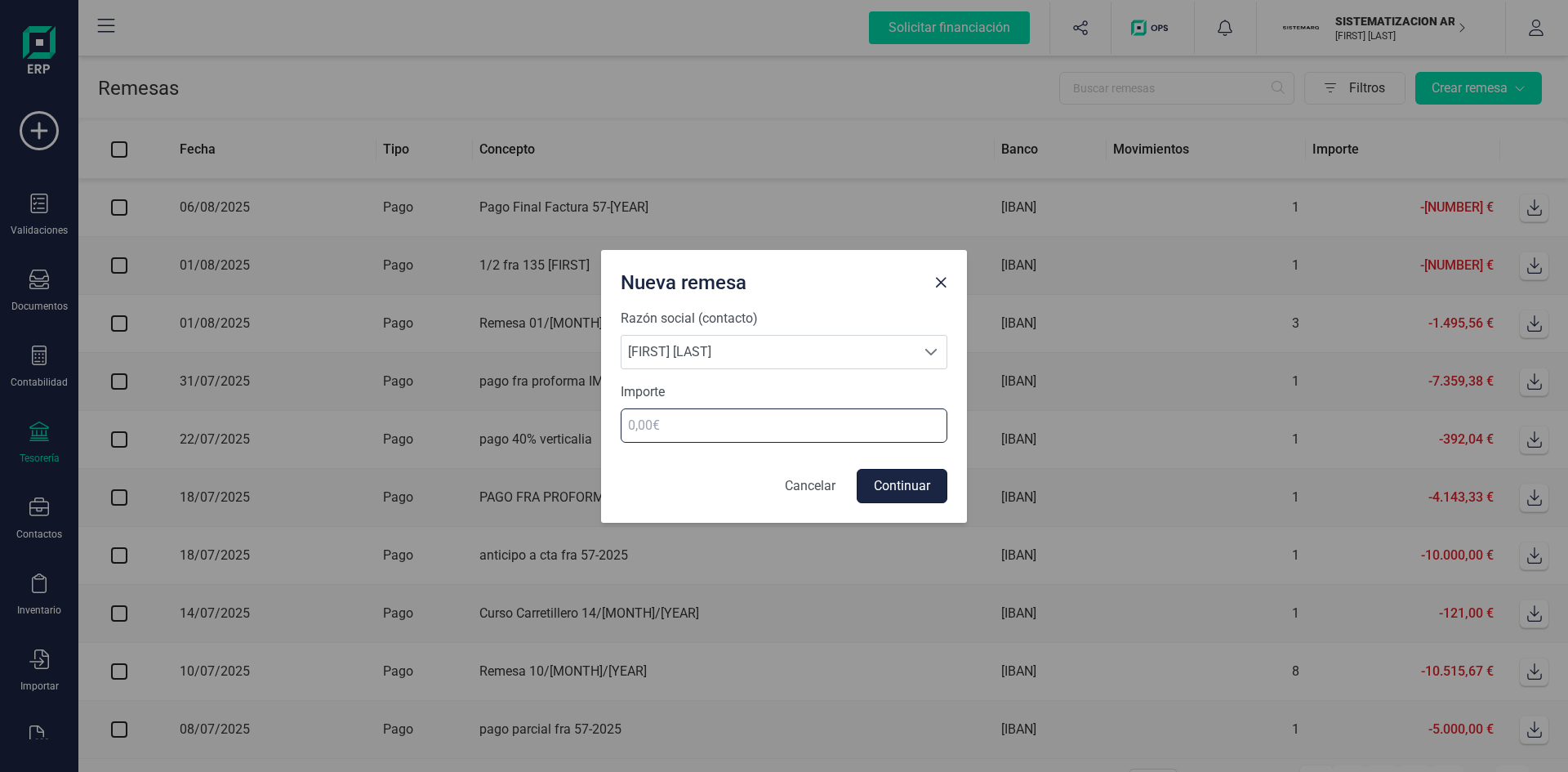 type on "[NUMBER]" 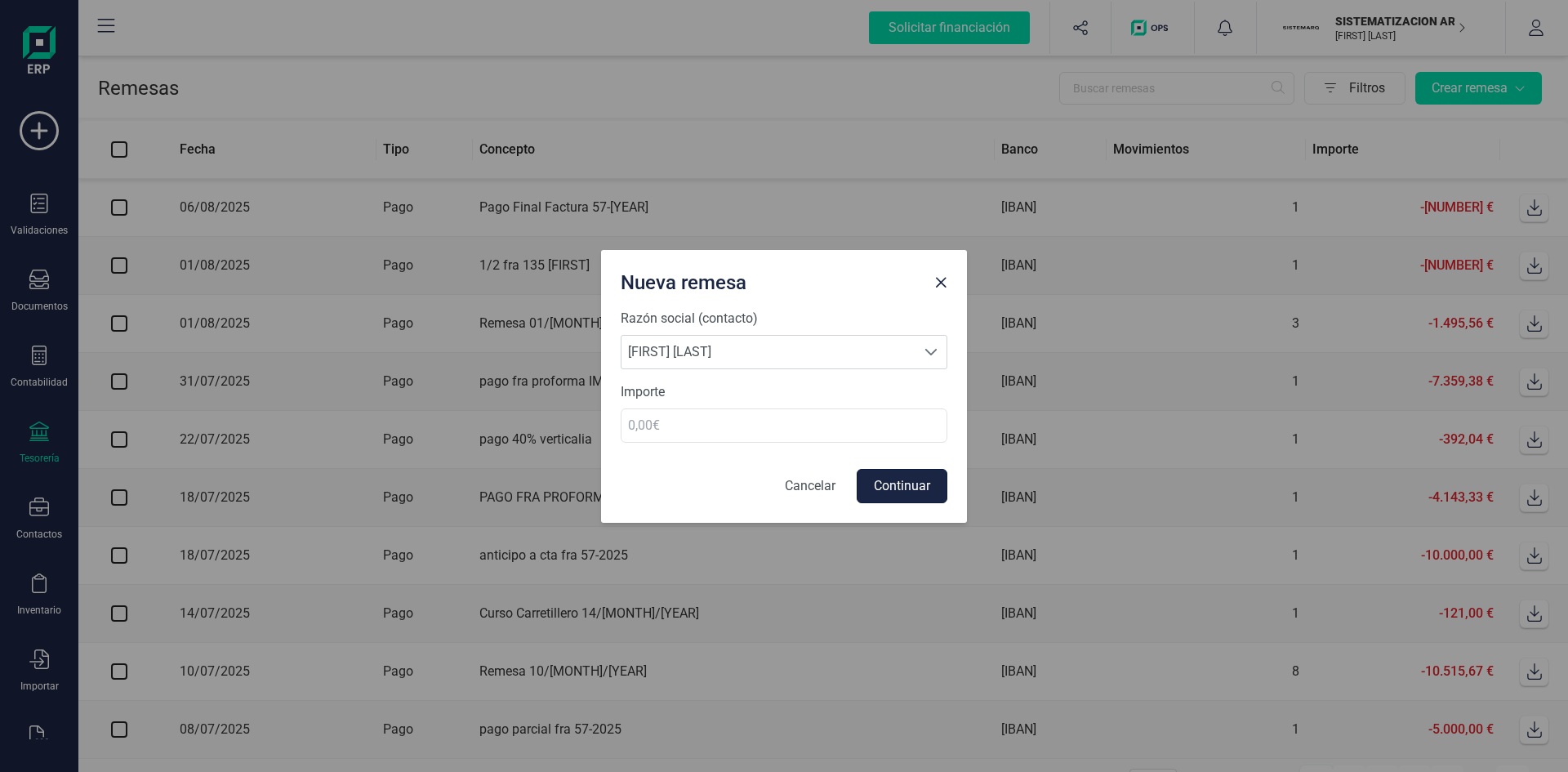 click on "Continuar" at bounding box center [902, 486] 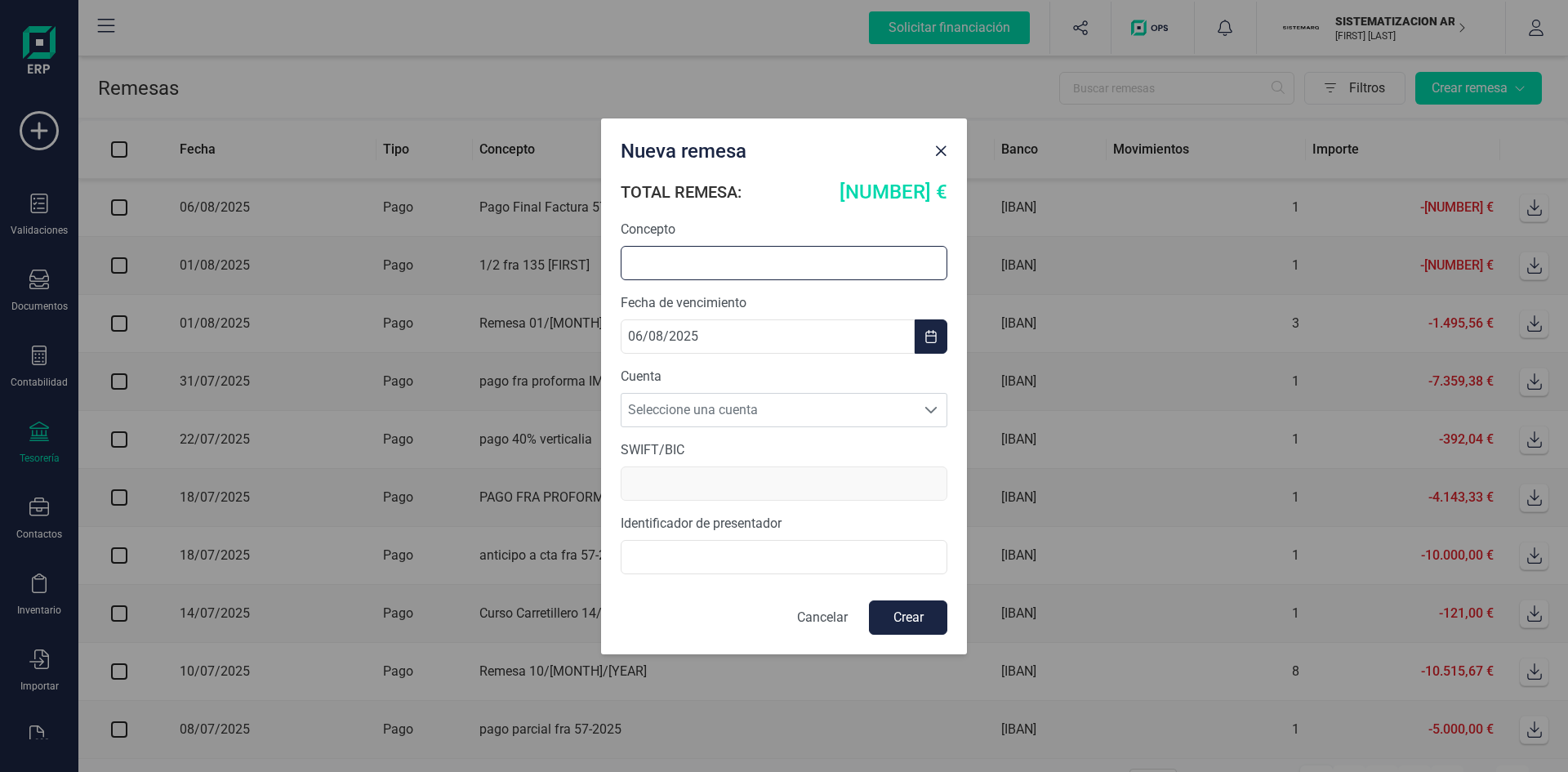 click at bounding box center [784, 263] 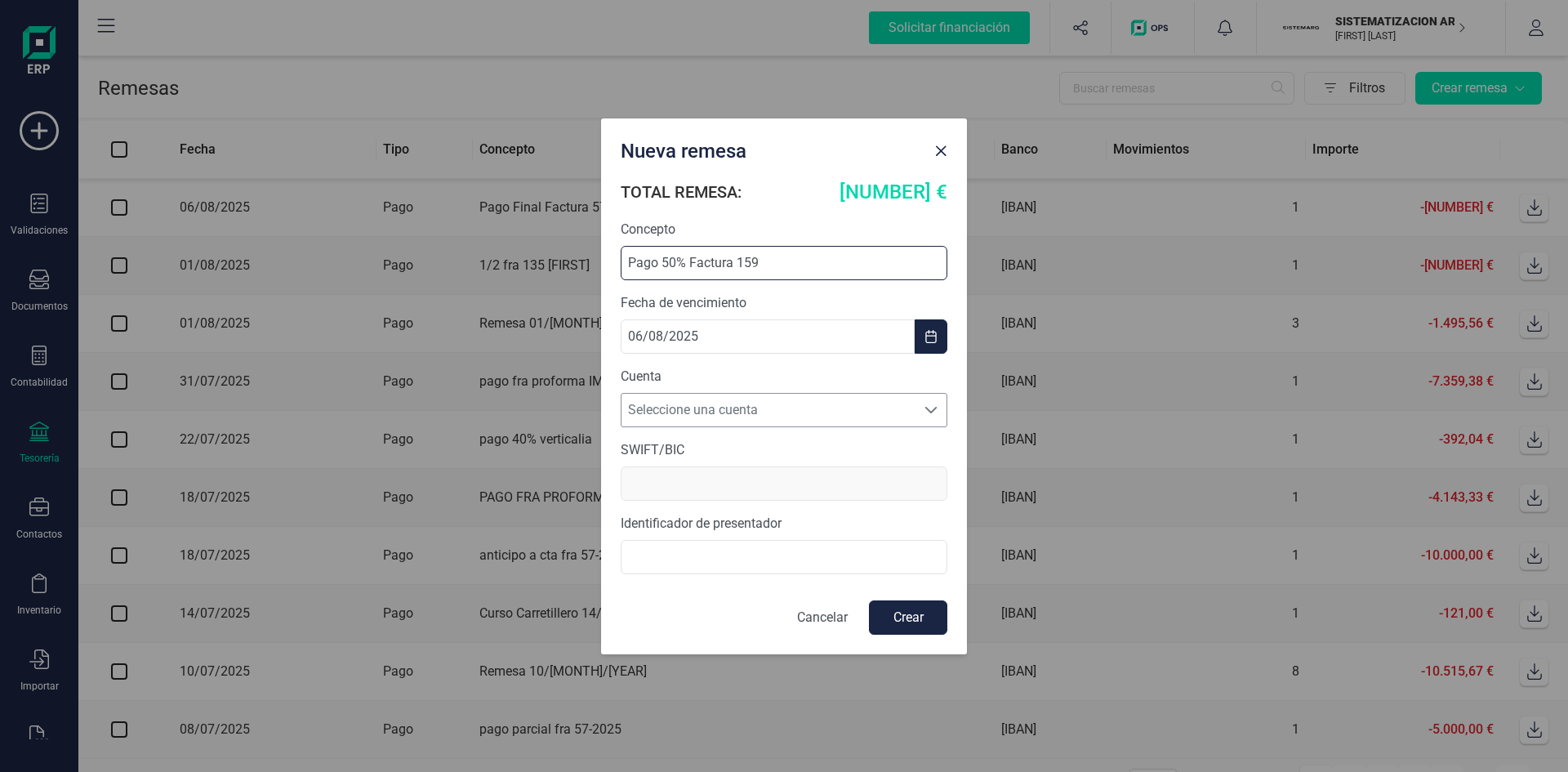type on "Pago 50% Factura 159" 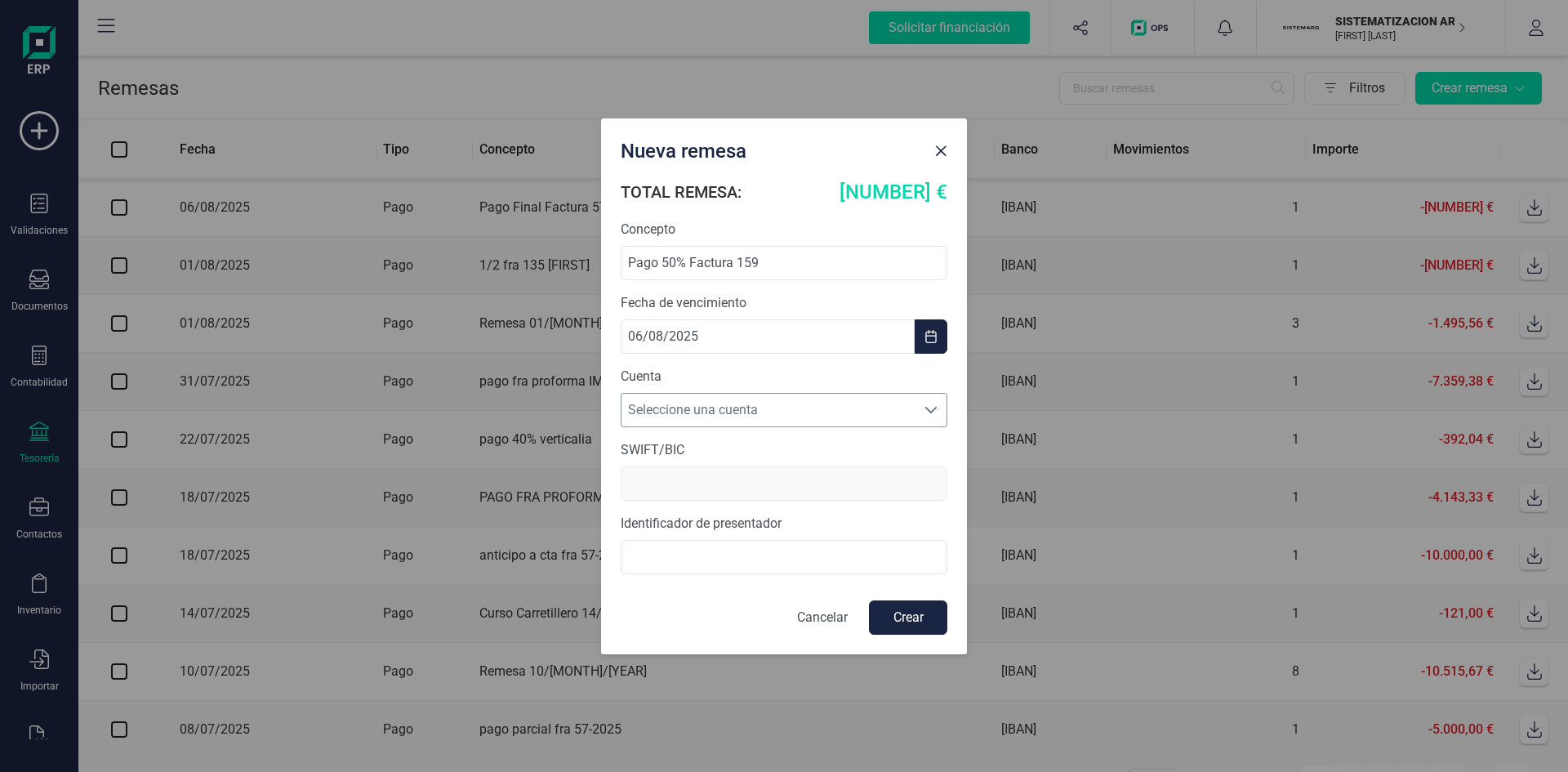 click on "Seleccione una cuenta" at bounding box center [768, 410] 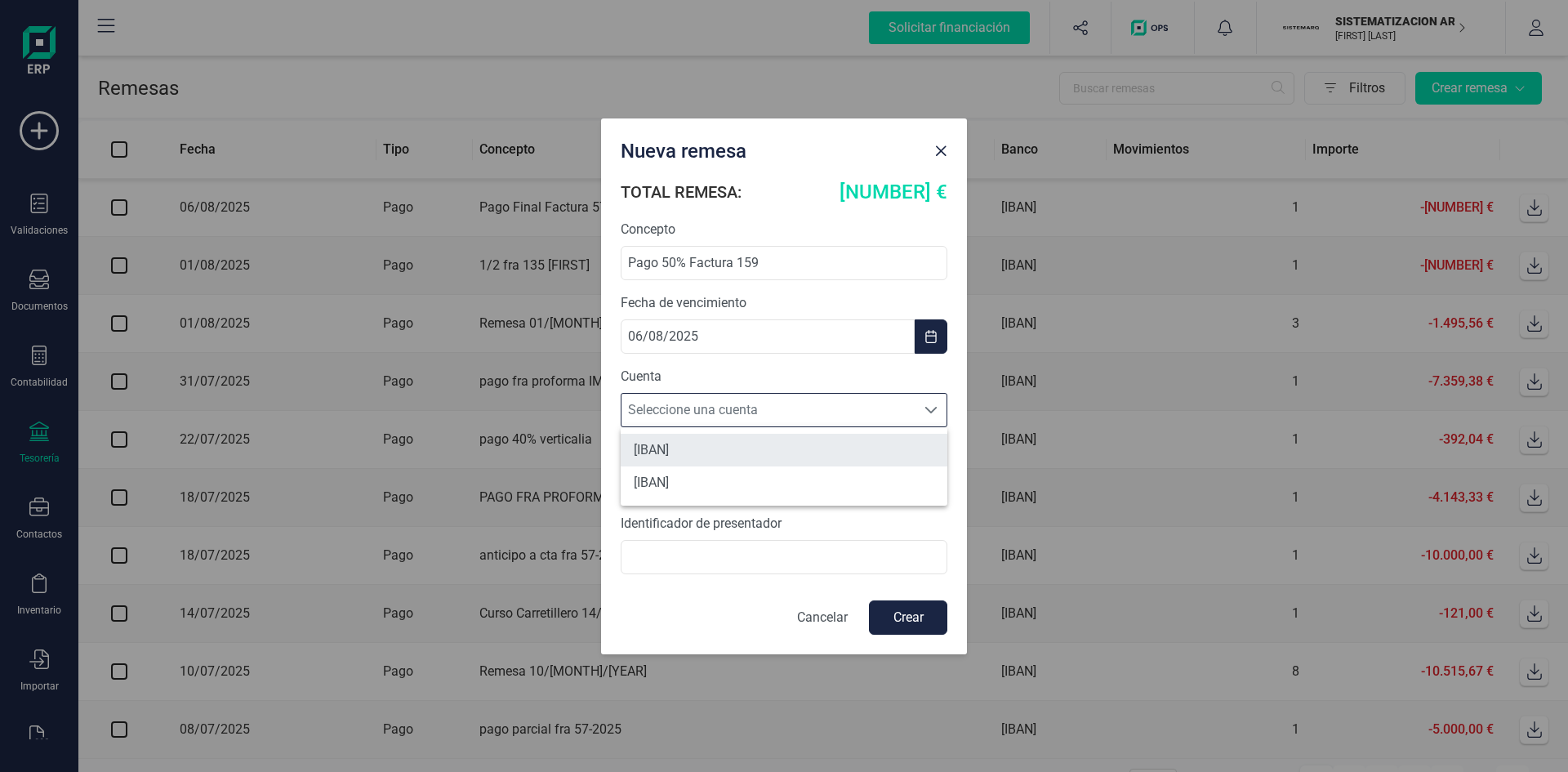 click on "[IBAN]" at bounding box center (784, 450) 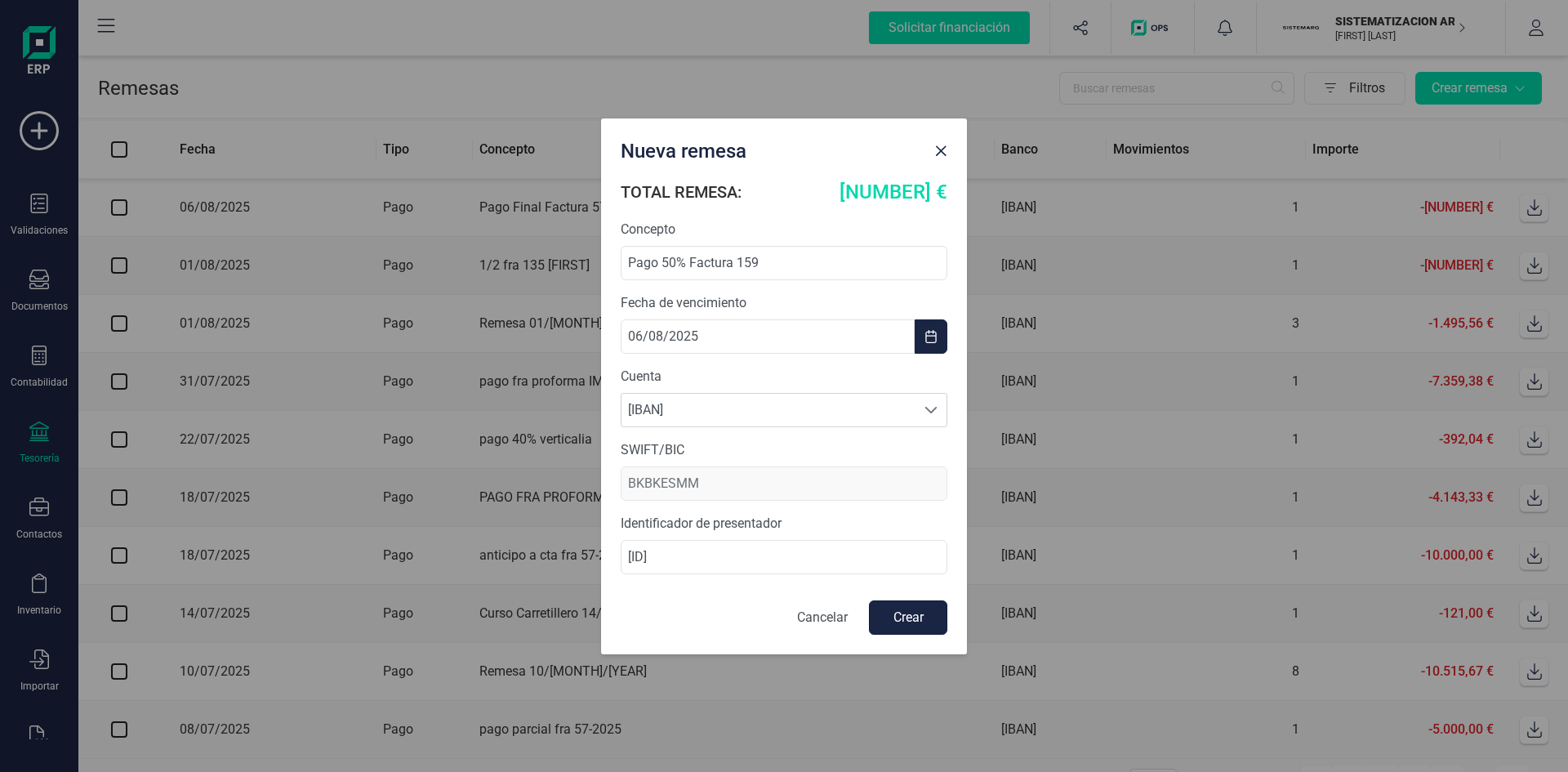 click on "Crear" at bounding box center (908, 618) 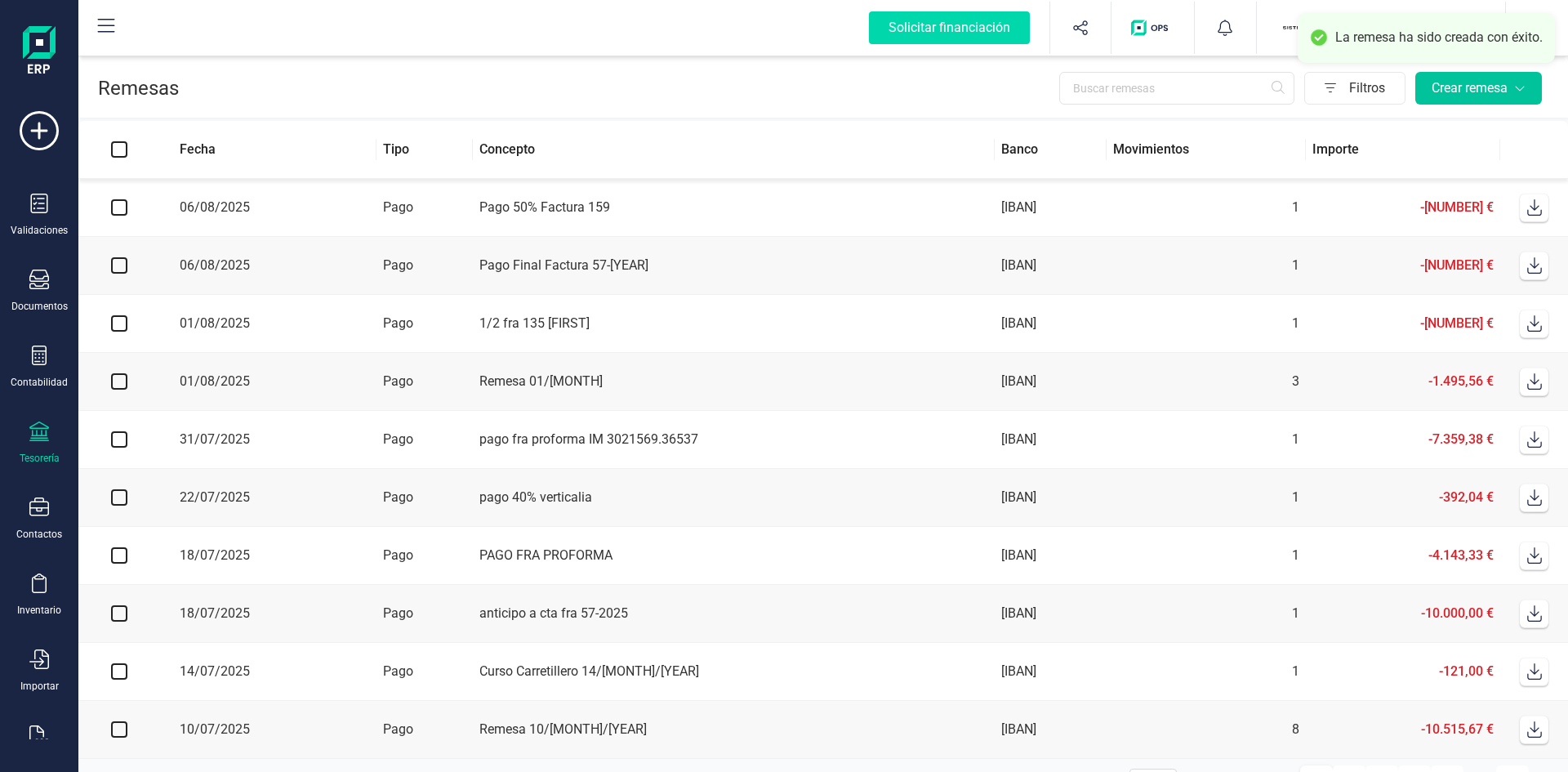 click on "Crear remesa" at bounding box center (1478, 88) 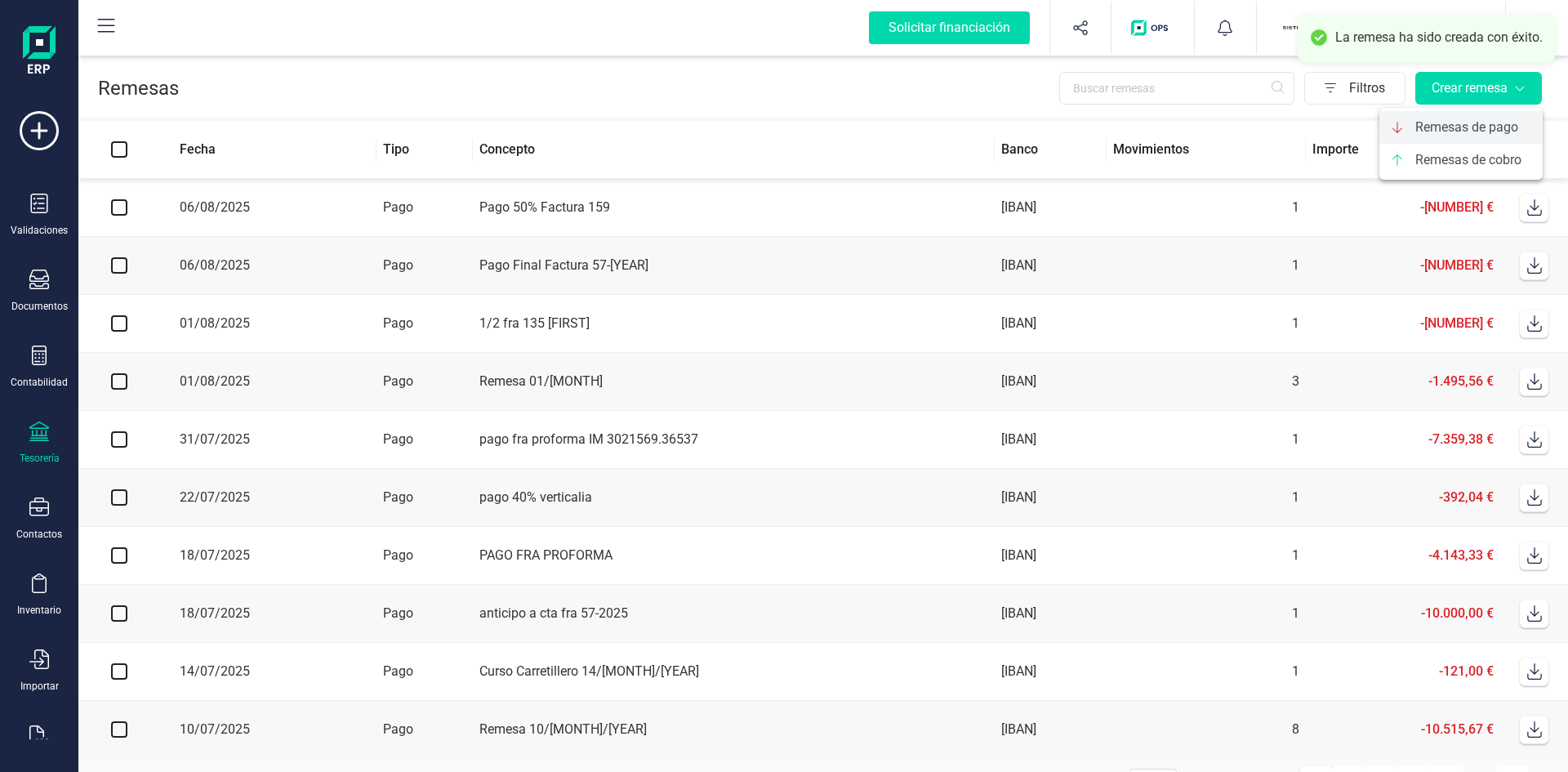 click on "Remesas de pago" at bounding box center [1467, 127] 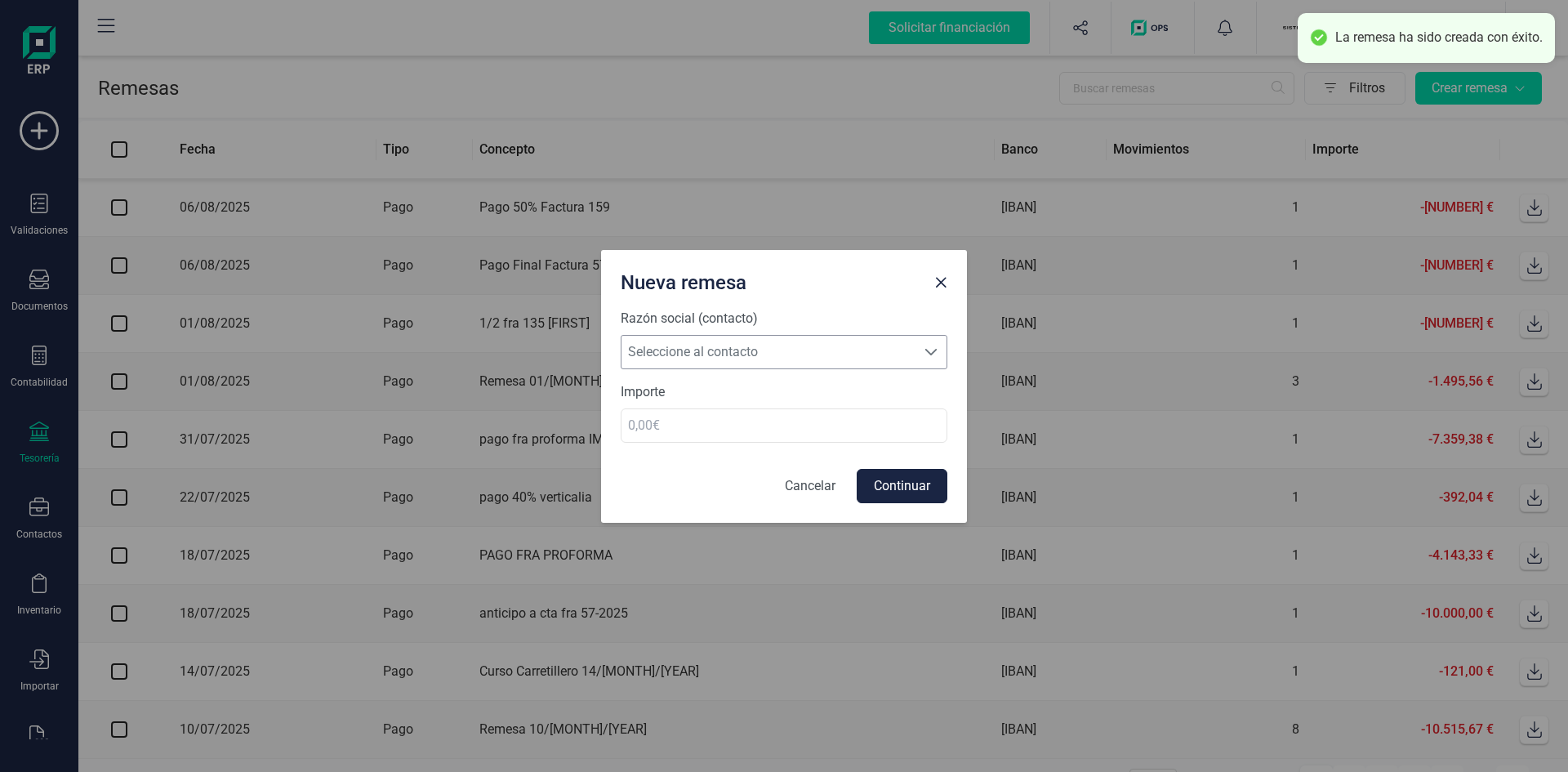 click on "Seleccione al contacto" at bounding box center (768, 352) 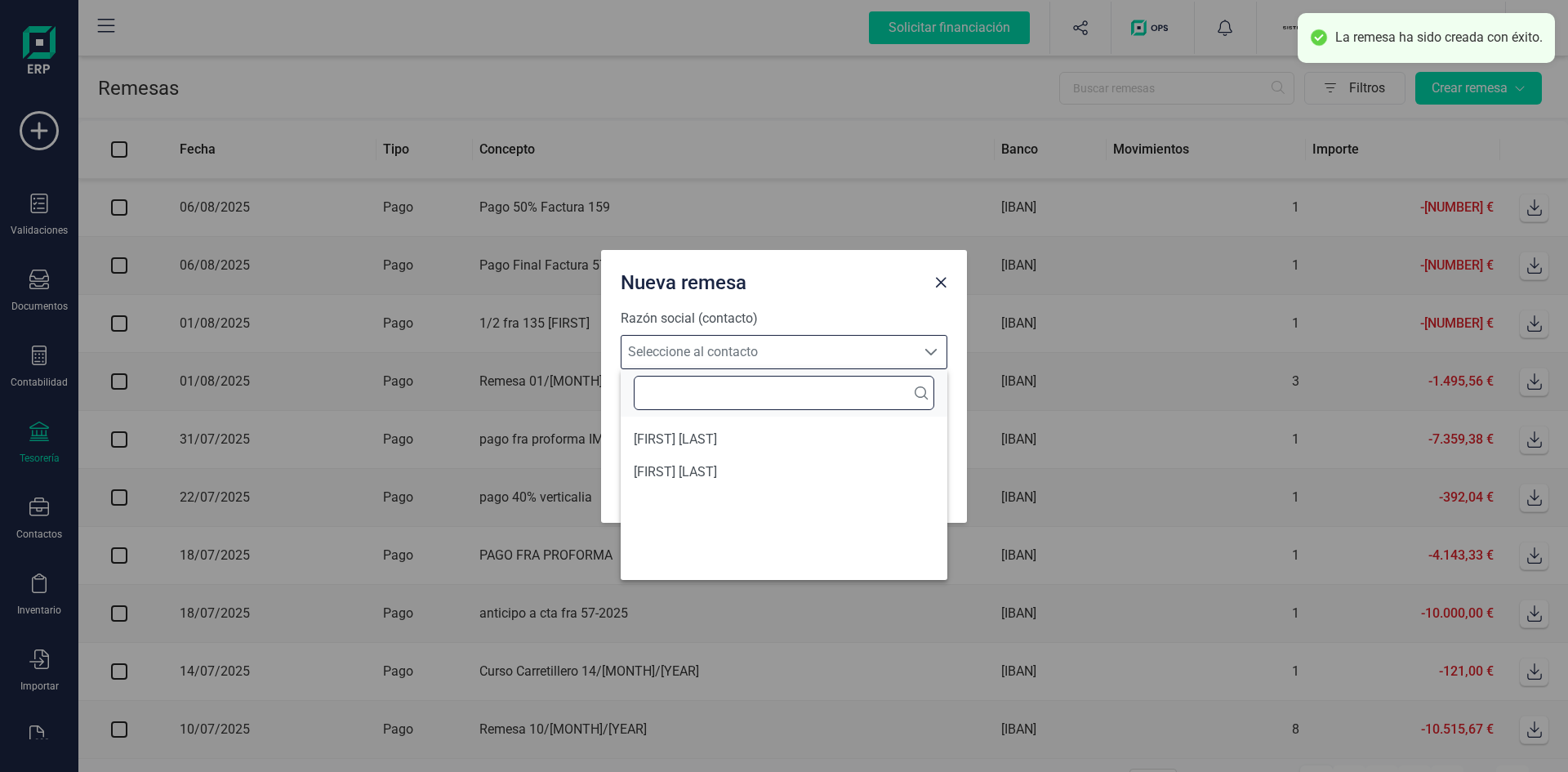 scroll, scrollTop: 10, scrollLeft: 72, axis: both 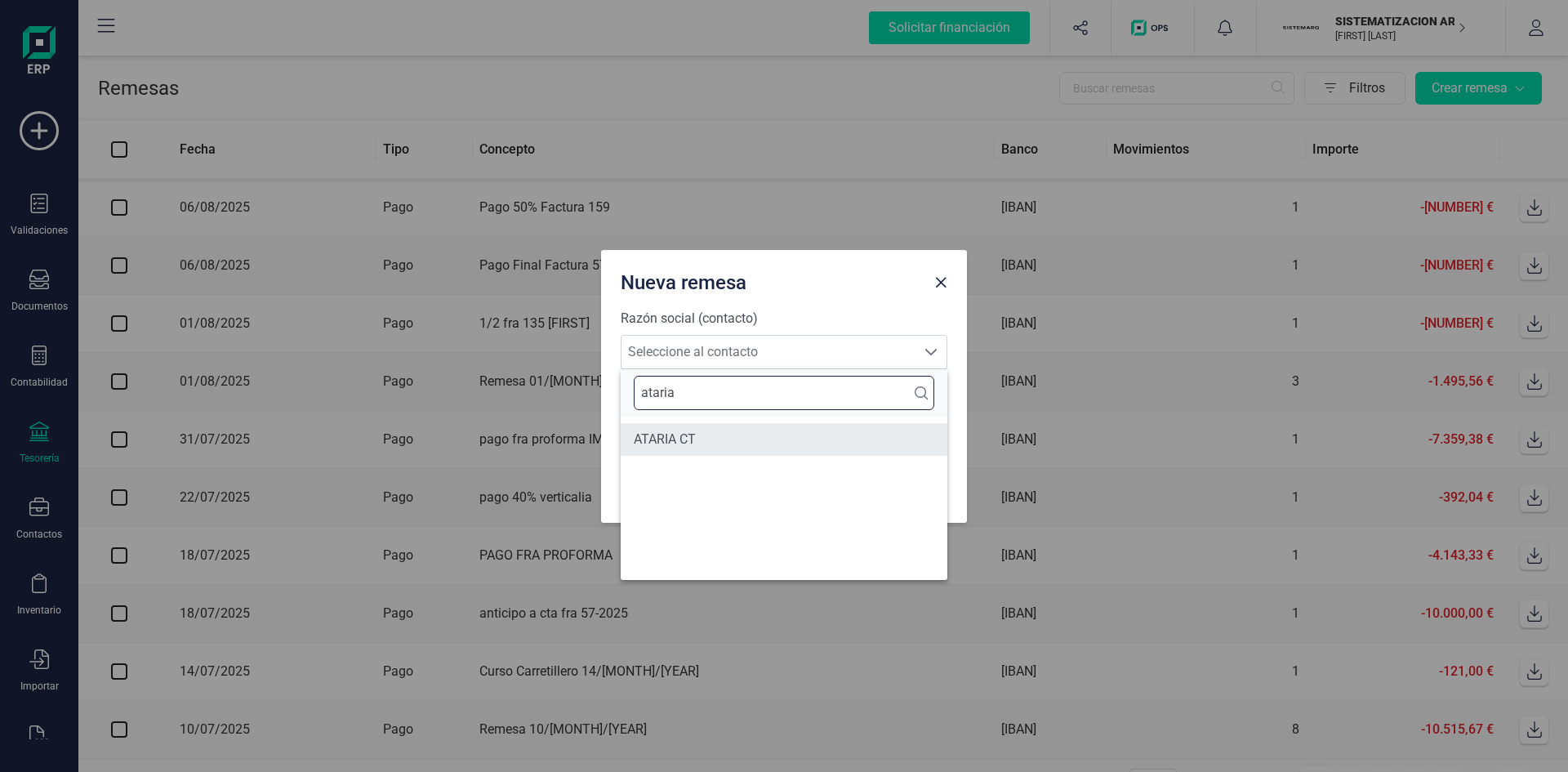 type on "ataria" 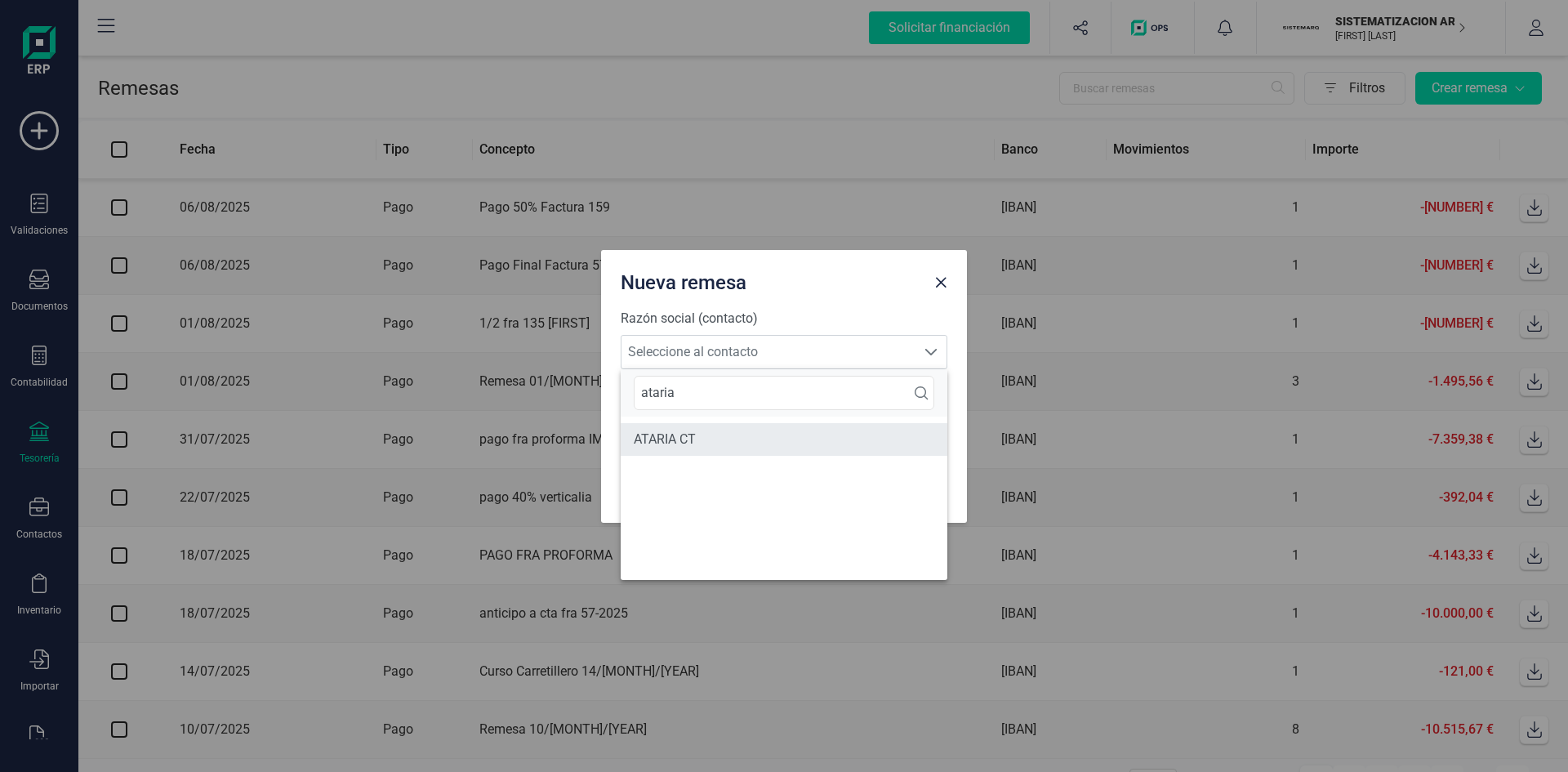 click on "ATARIA CT" at bounding box center (784, 440) 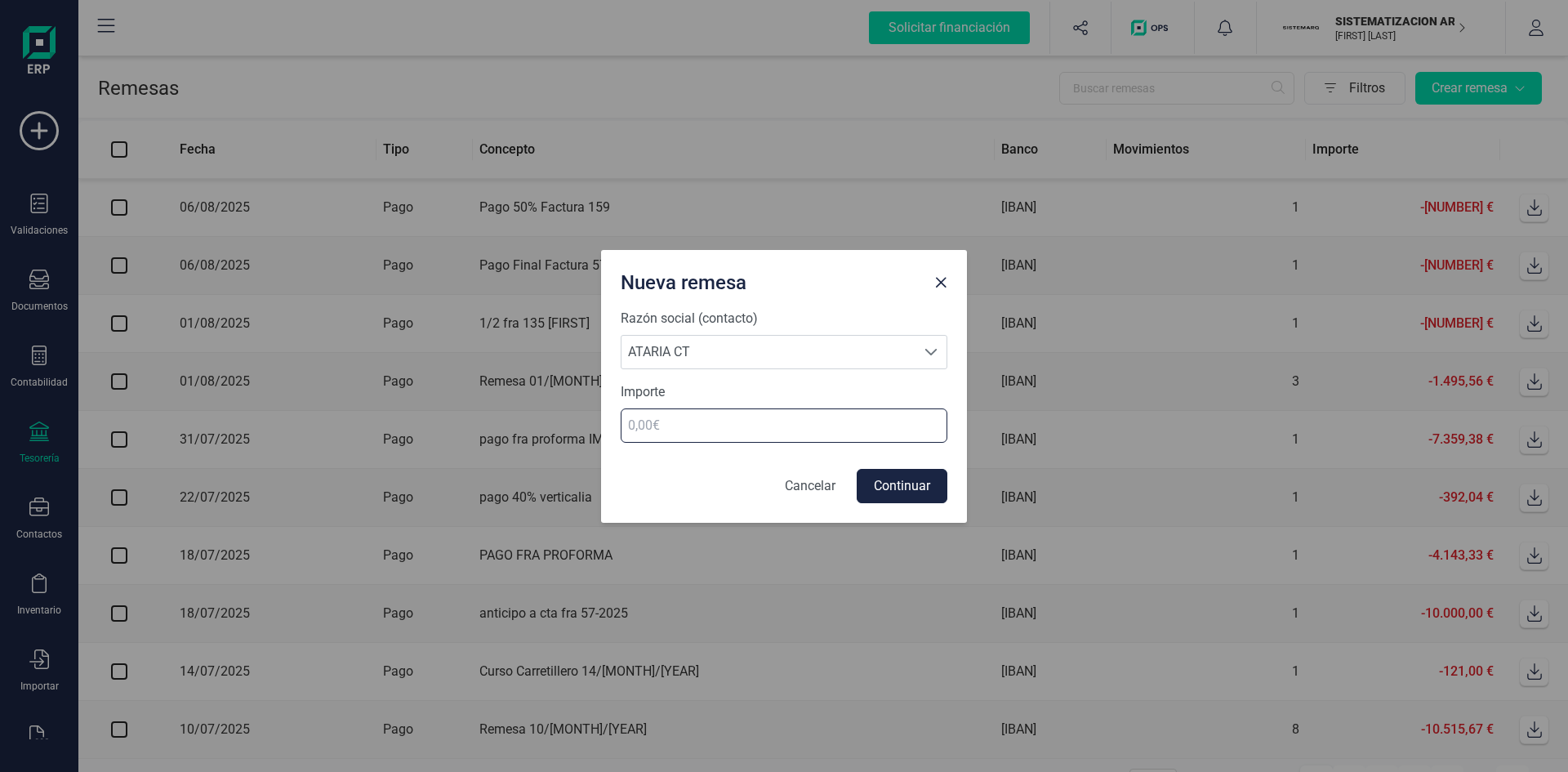 click at bounding box center (784, 426) 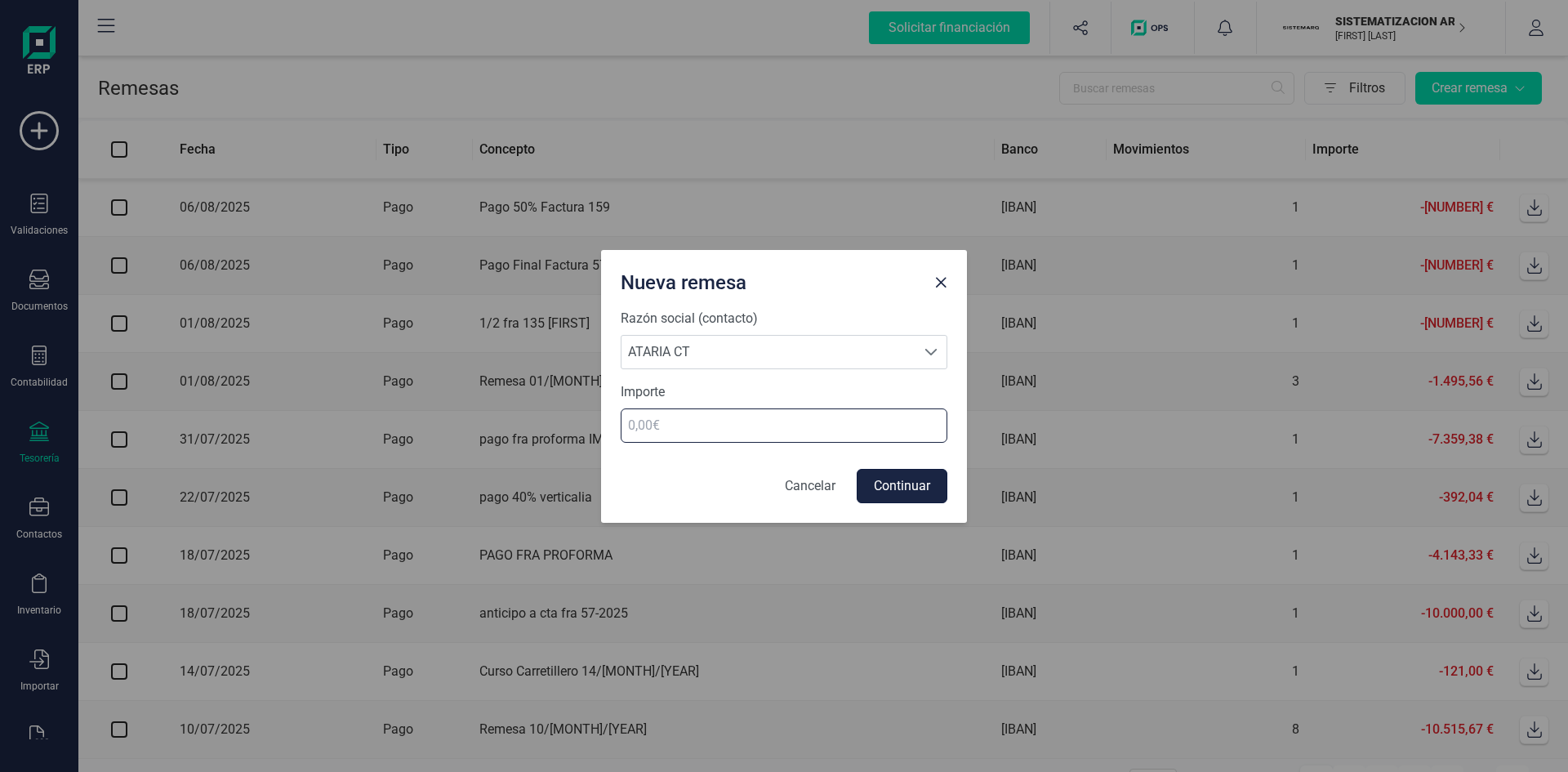 type on "[NUMBER]" 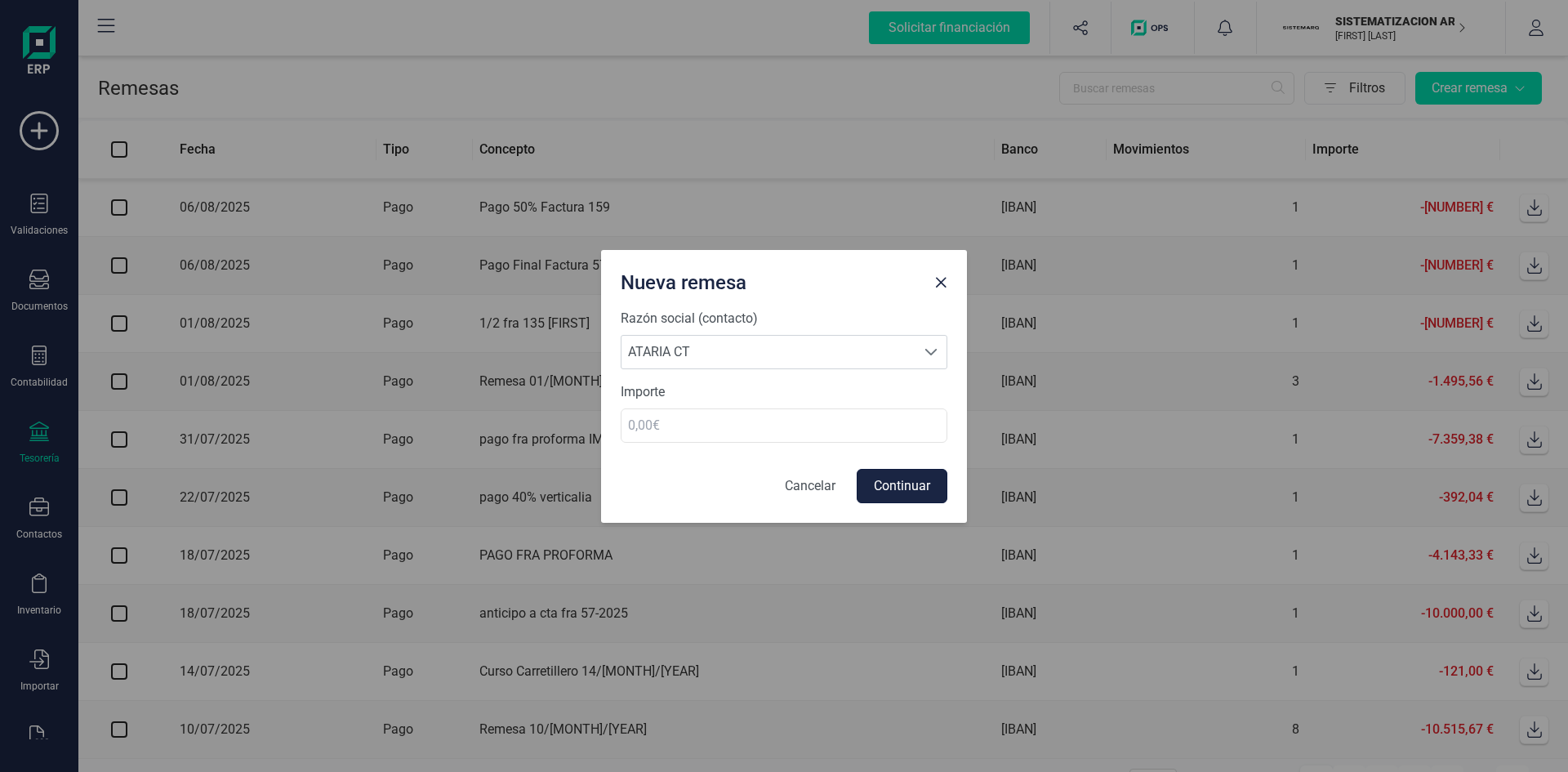 click on "Continuar" at bounding box center [902, 486] 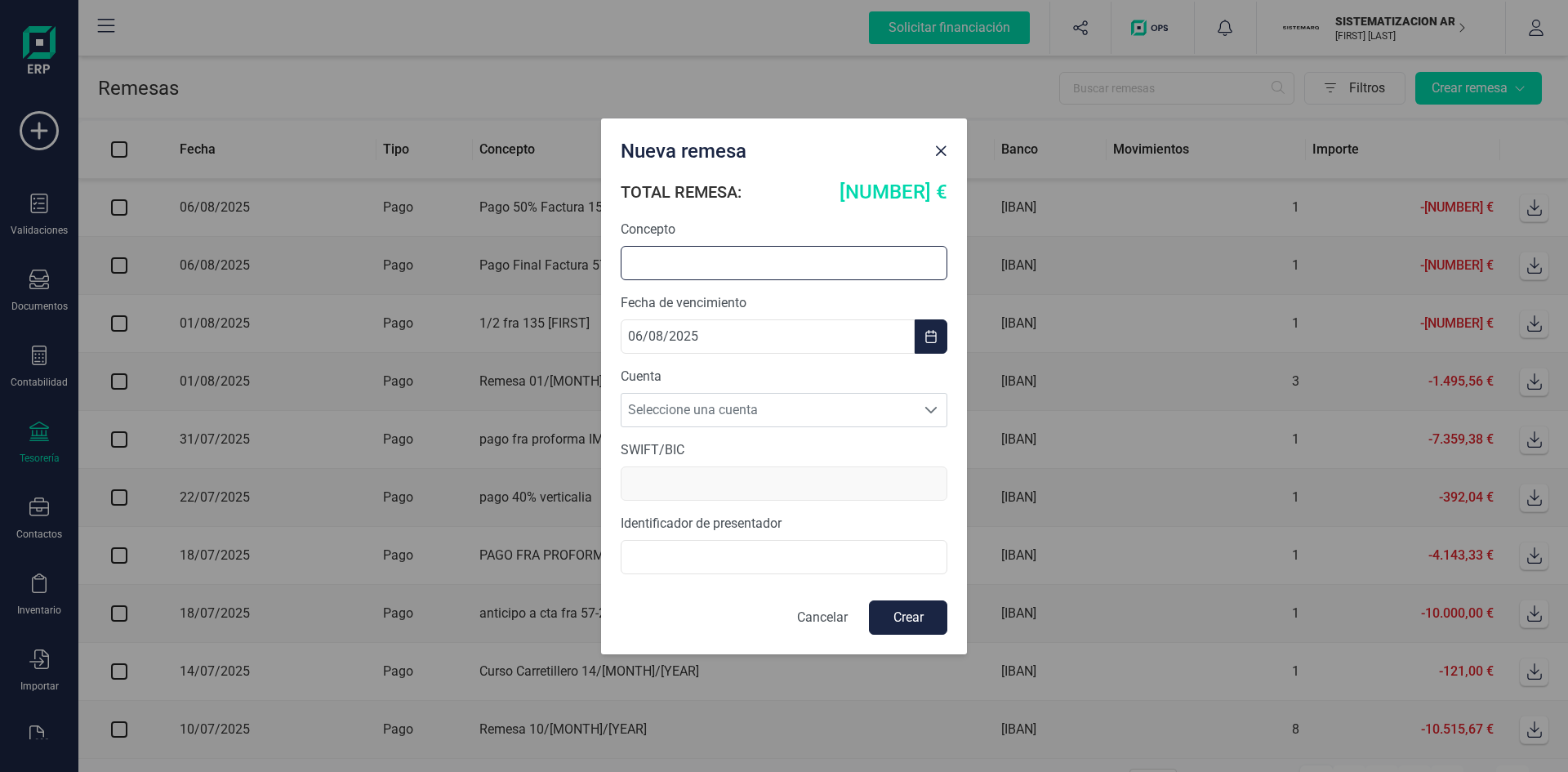 click at bounding box center (784, 263) 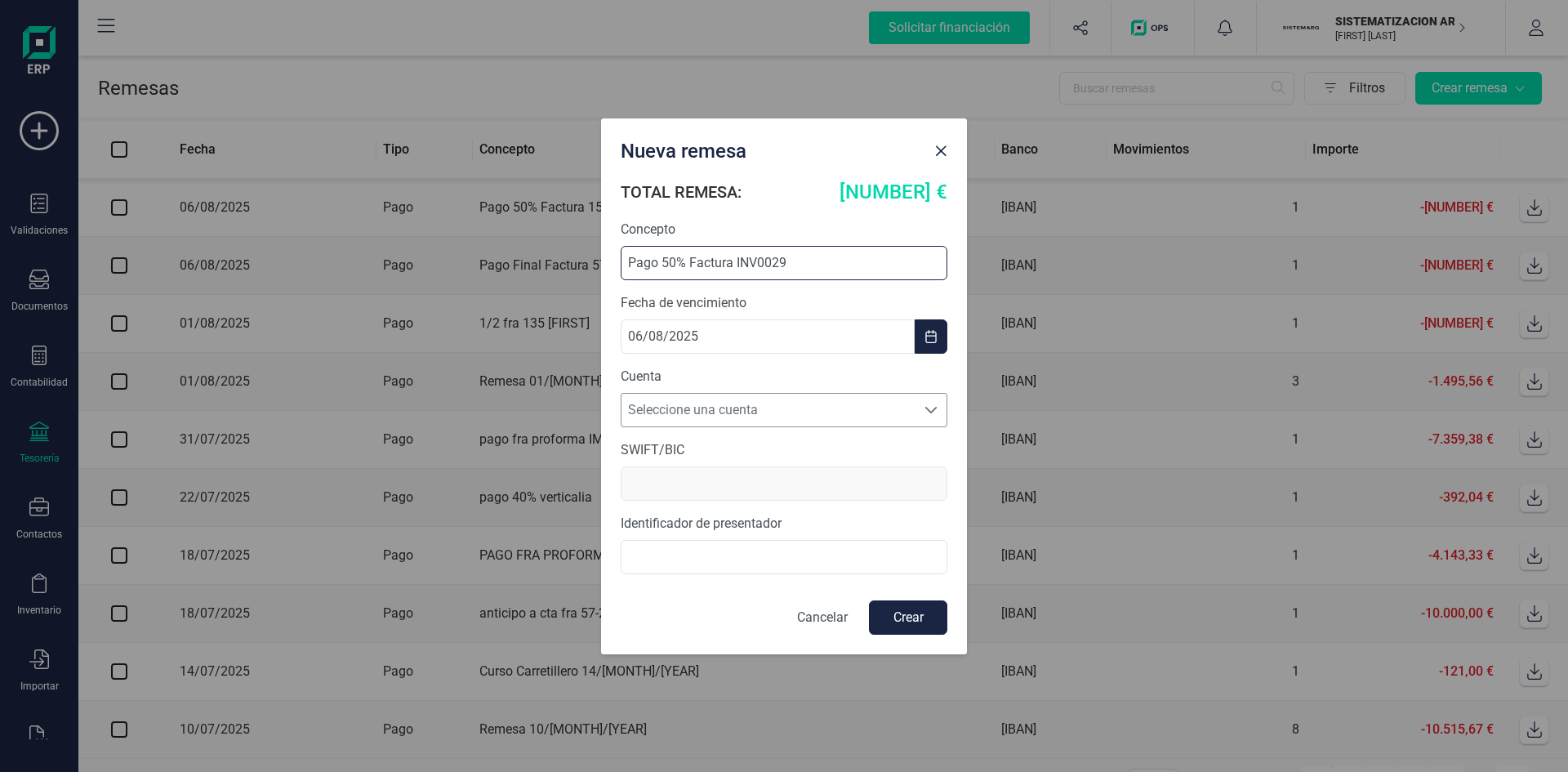 type on "Pago 50% Factura INV0029" 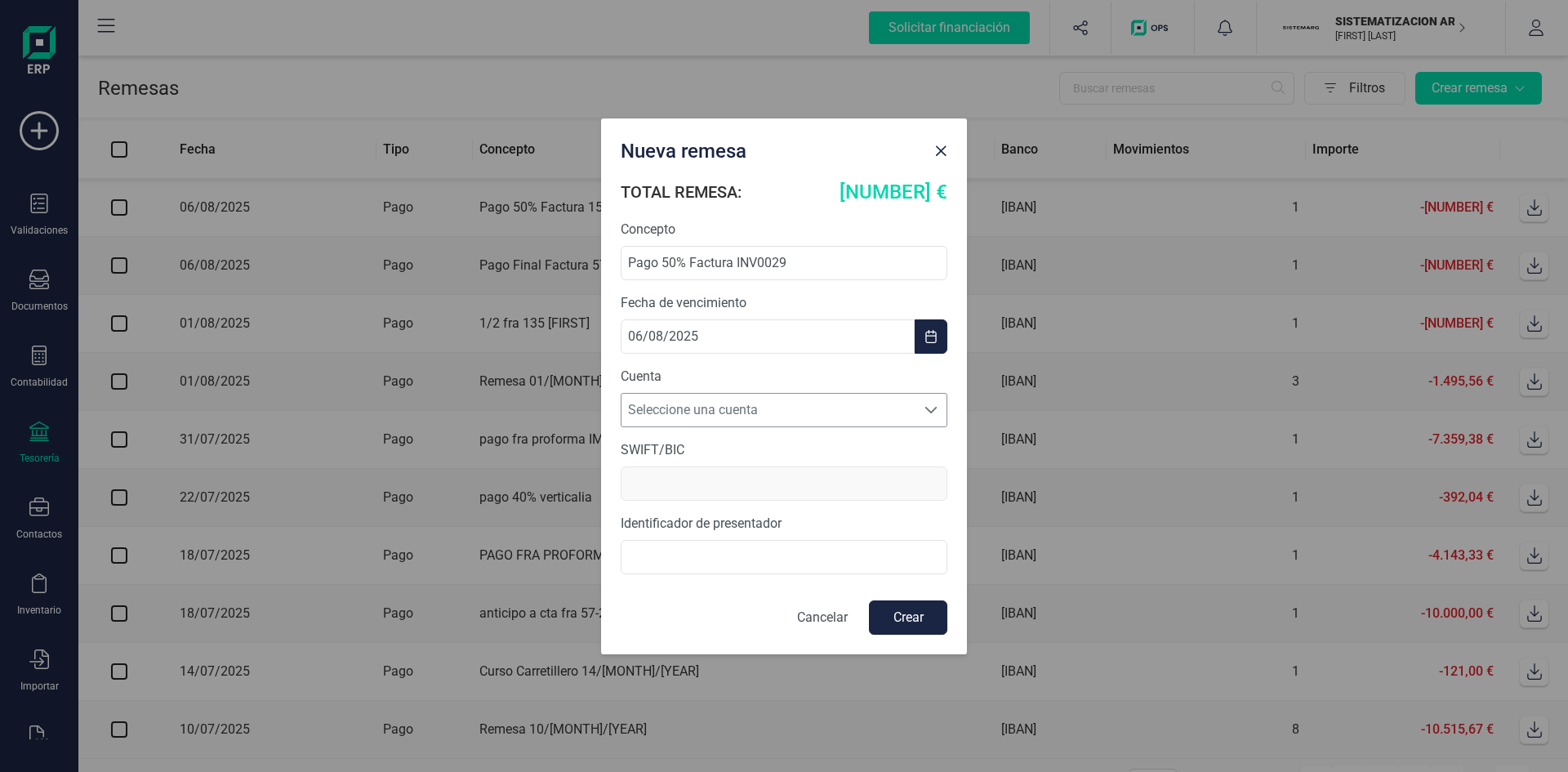drag, startPoint x: 715, startPoint y: 416, endPoint x: 728, endPoint y: 413, distance: 13.341664 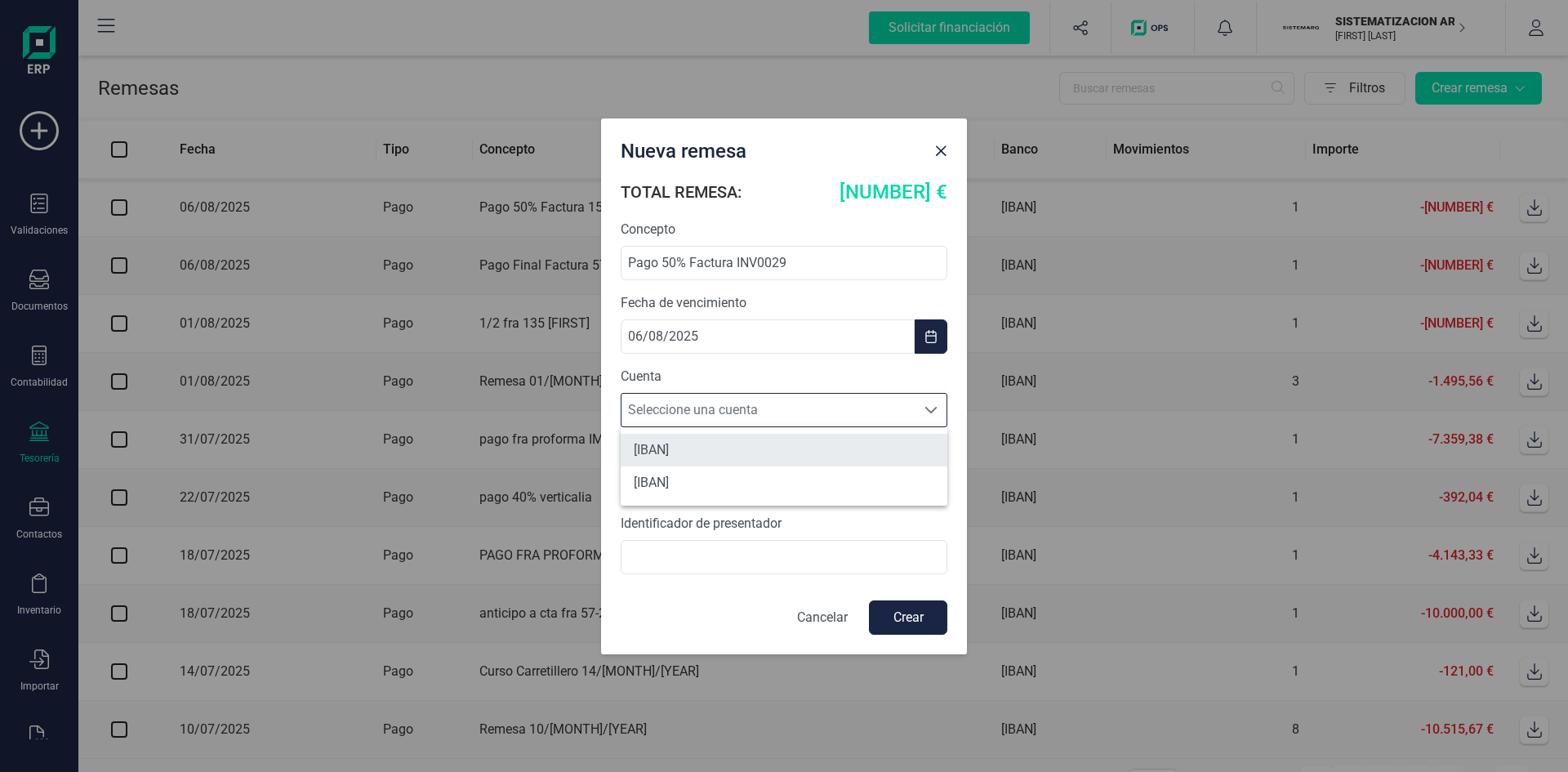 click on "[IBAN]" at bounding box center [784, 450] 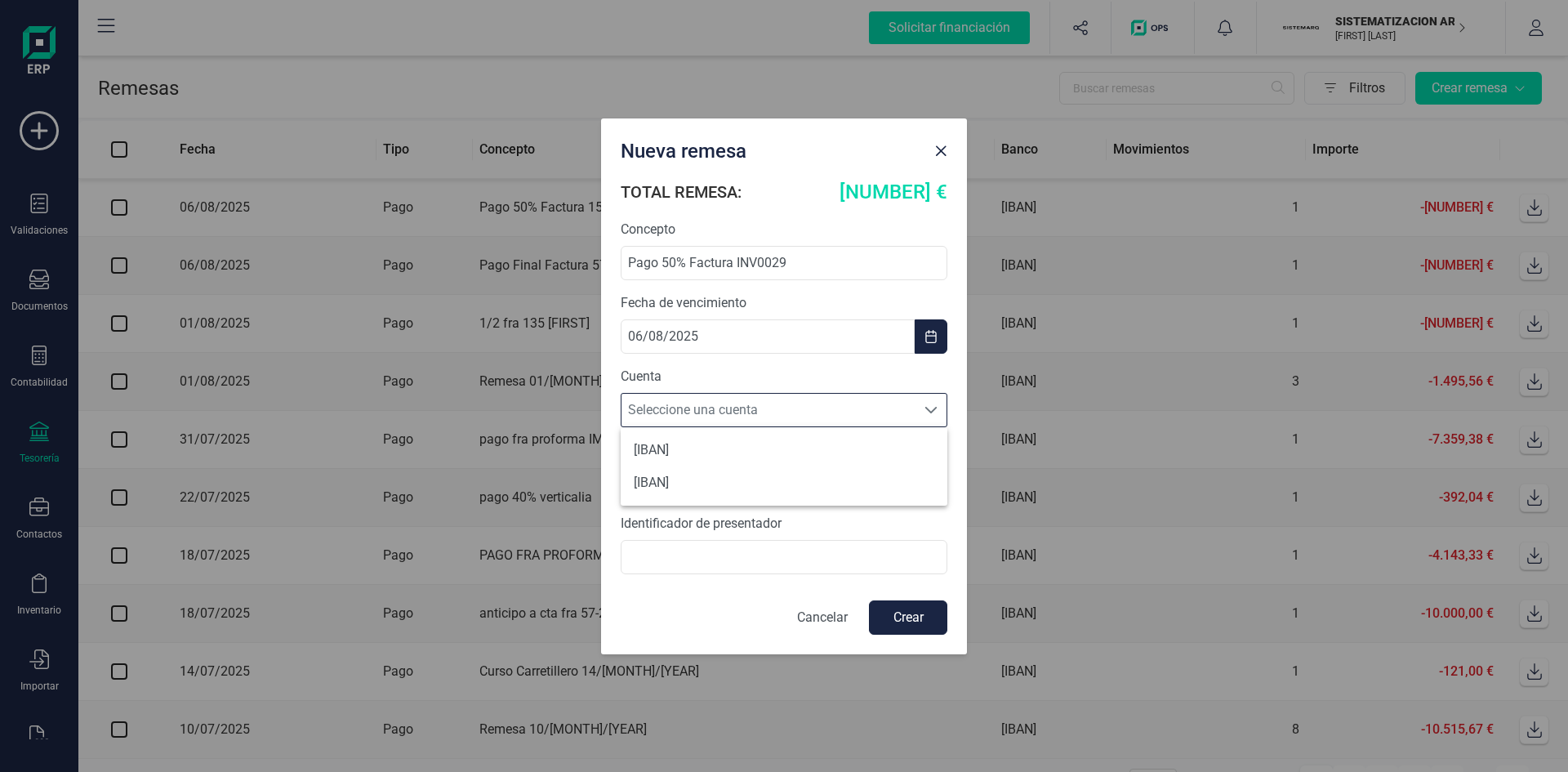 type on "BKBKESMM" 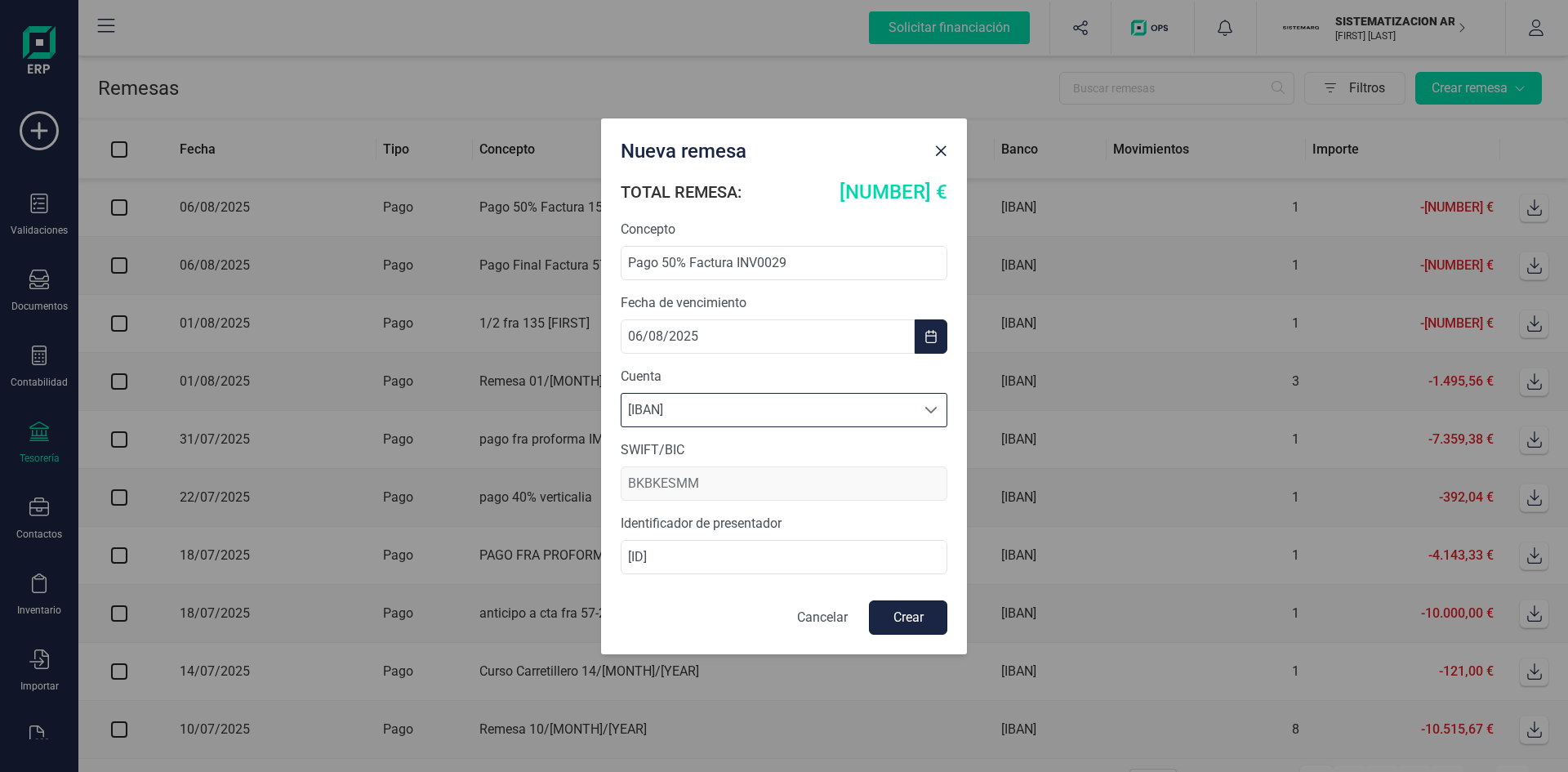 click on "Crear" at bounding box center (908, 618) 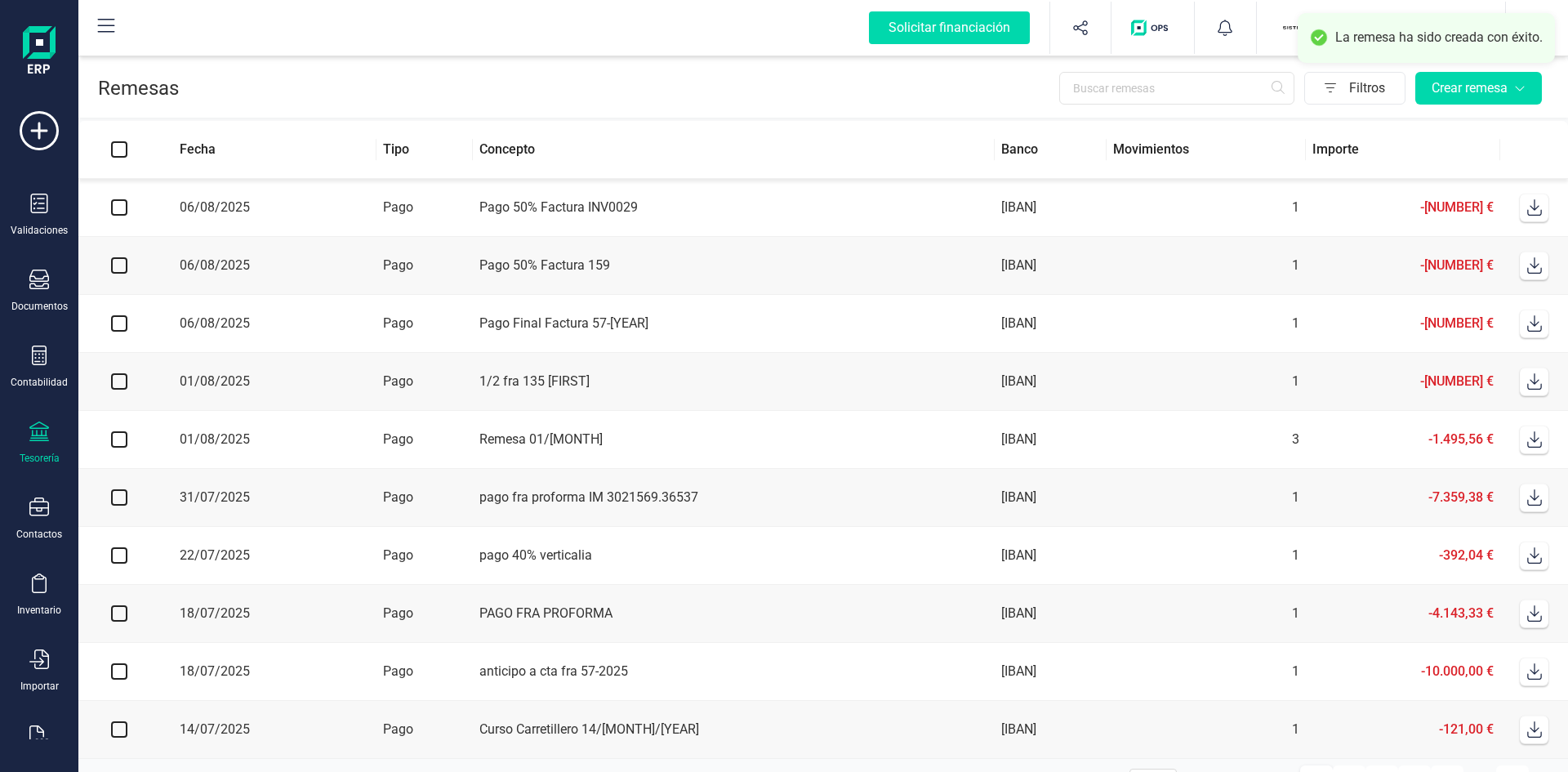click 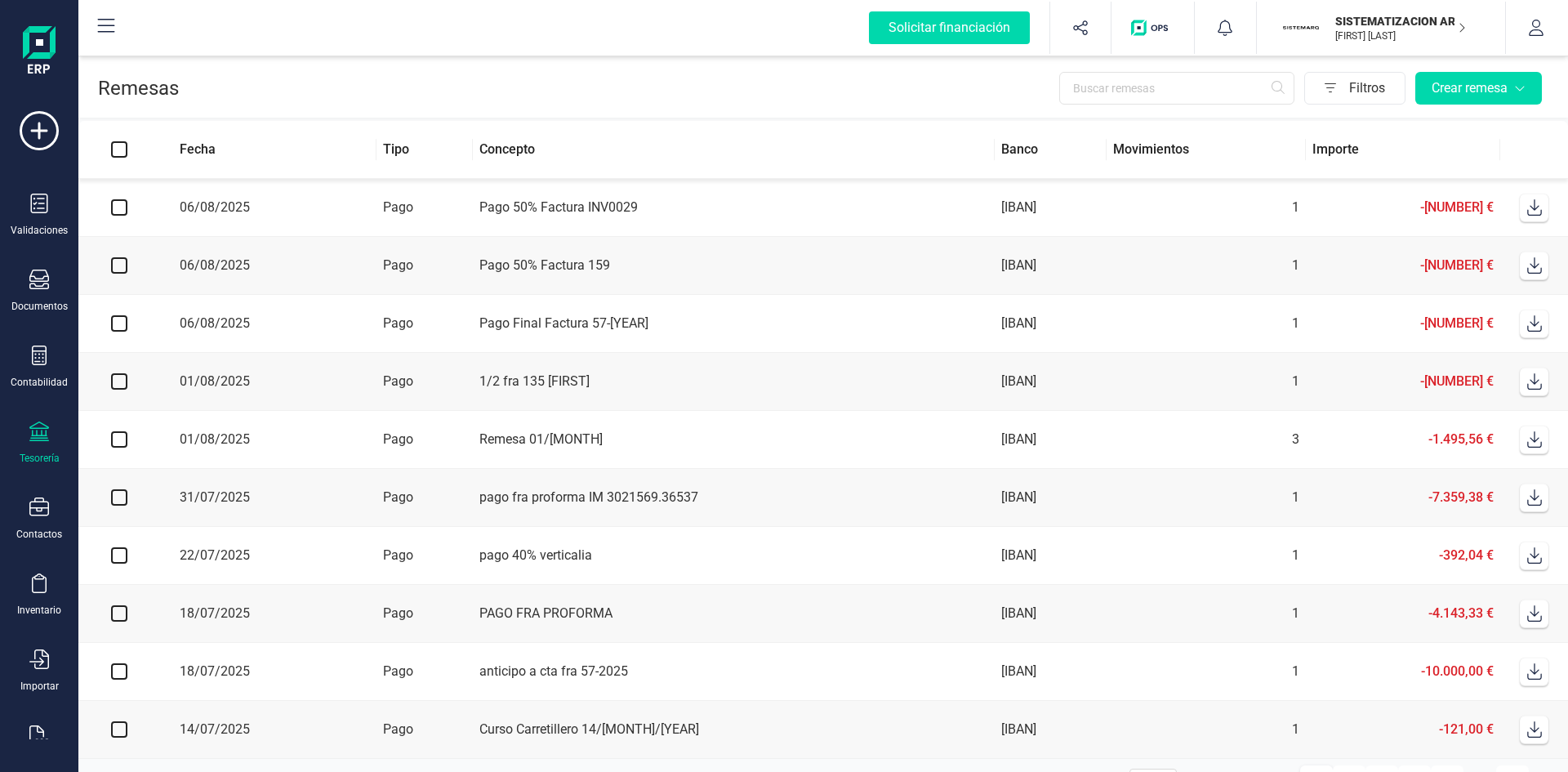 click 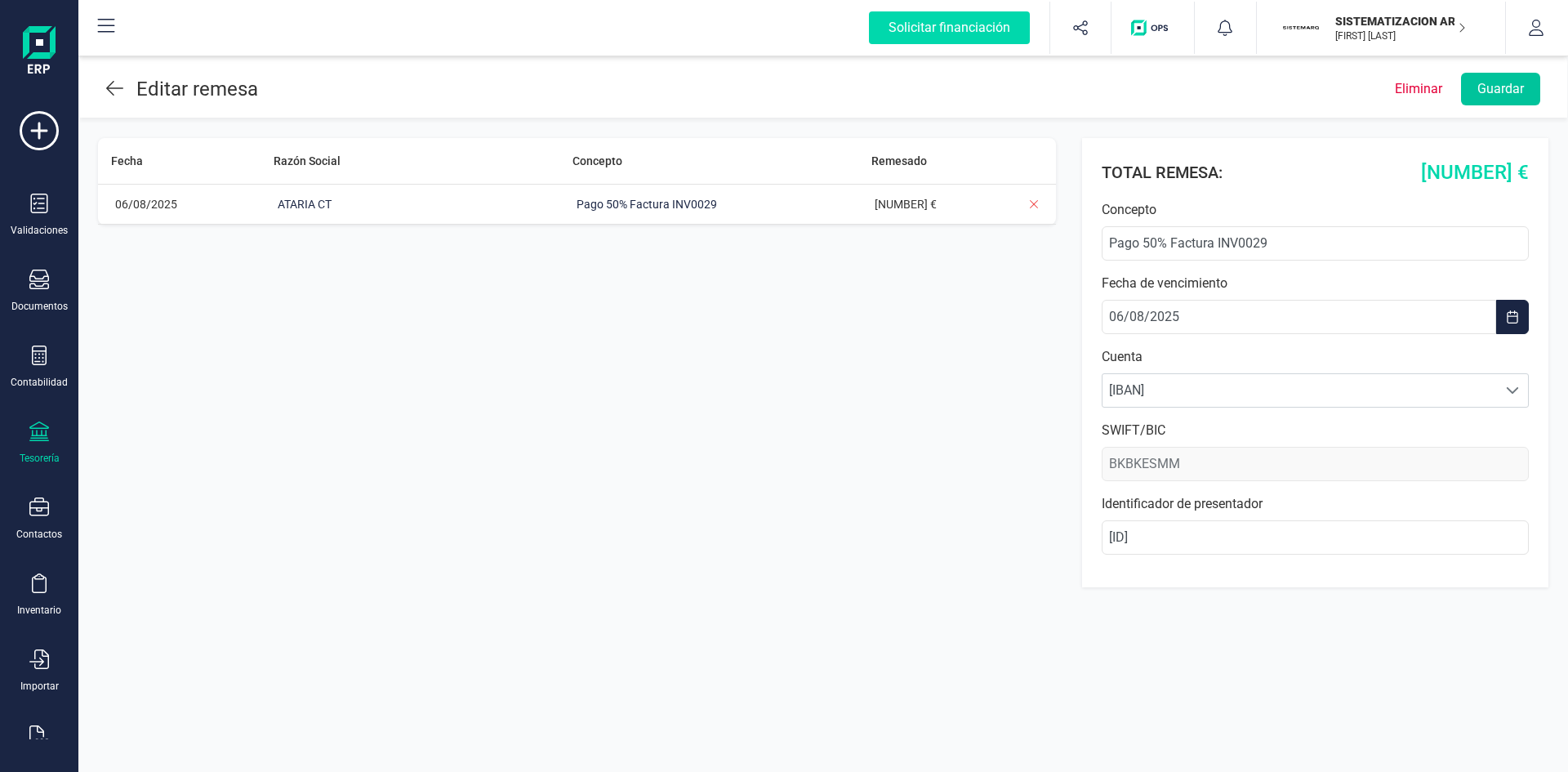 click on "Guardar" at bounding box center (1500, 89) 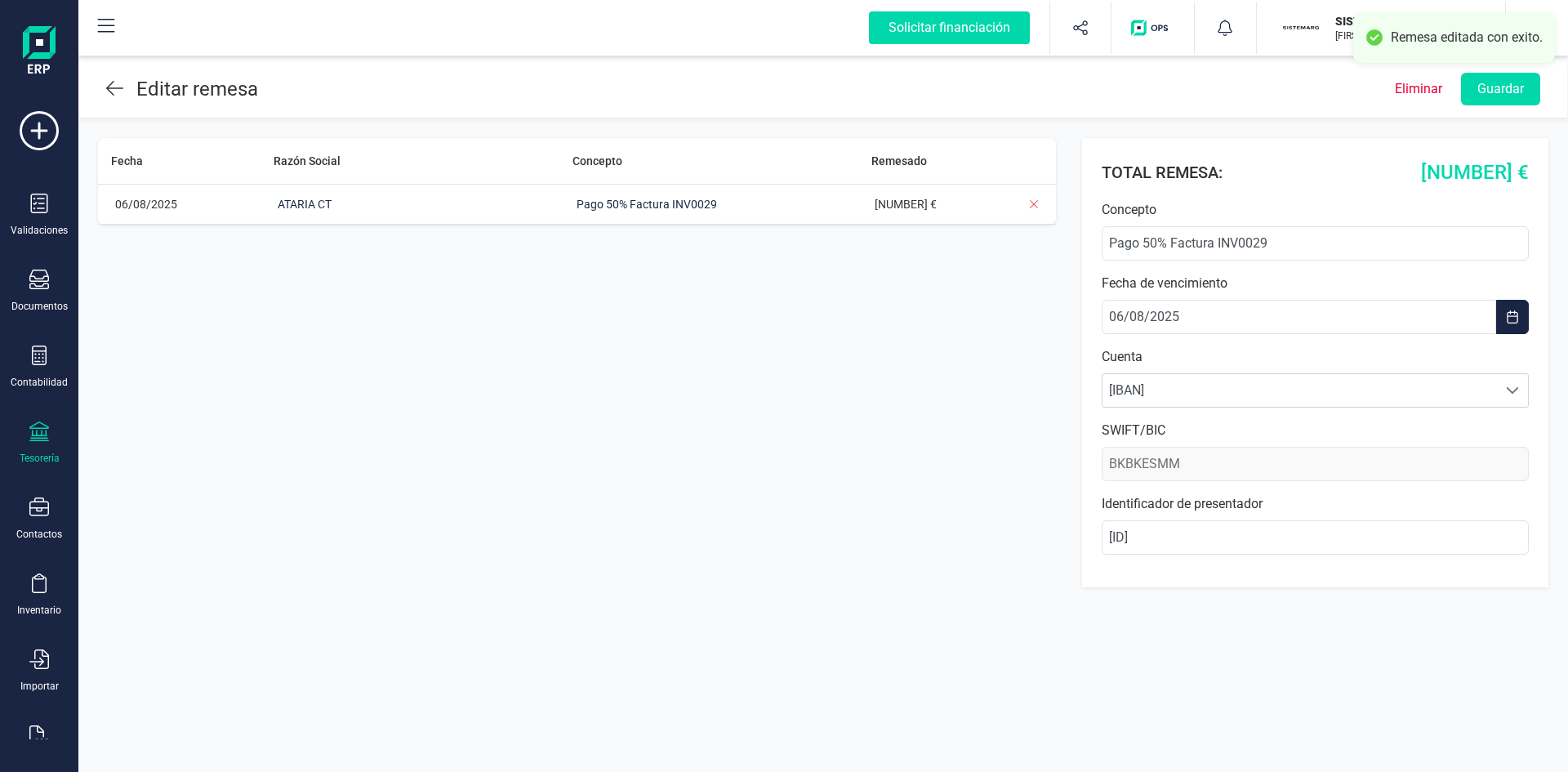 click 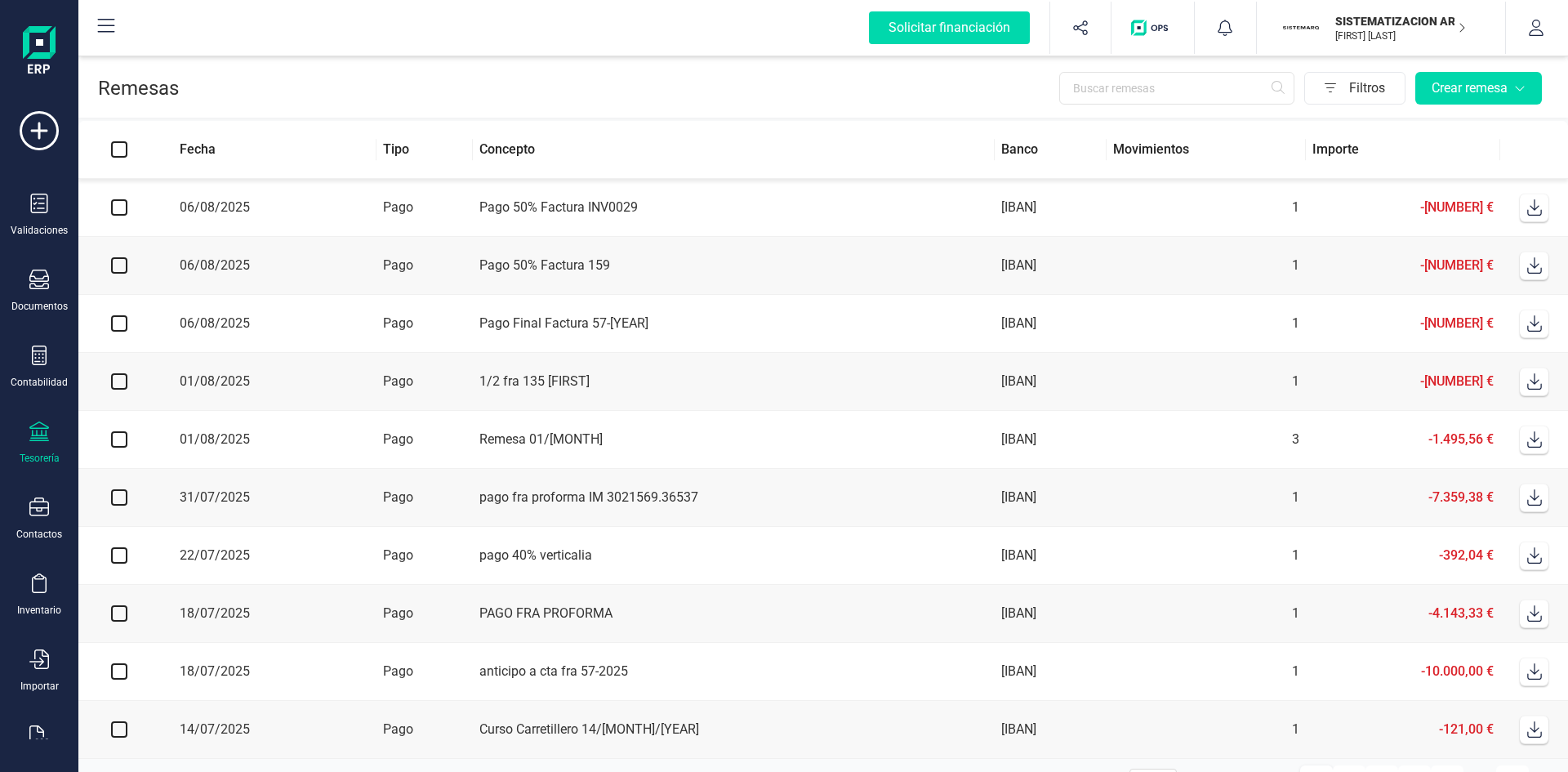 click 